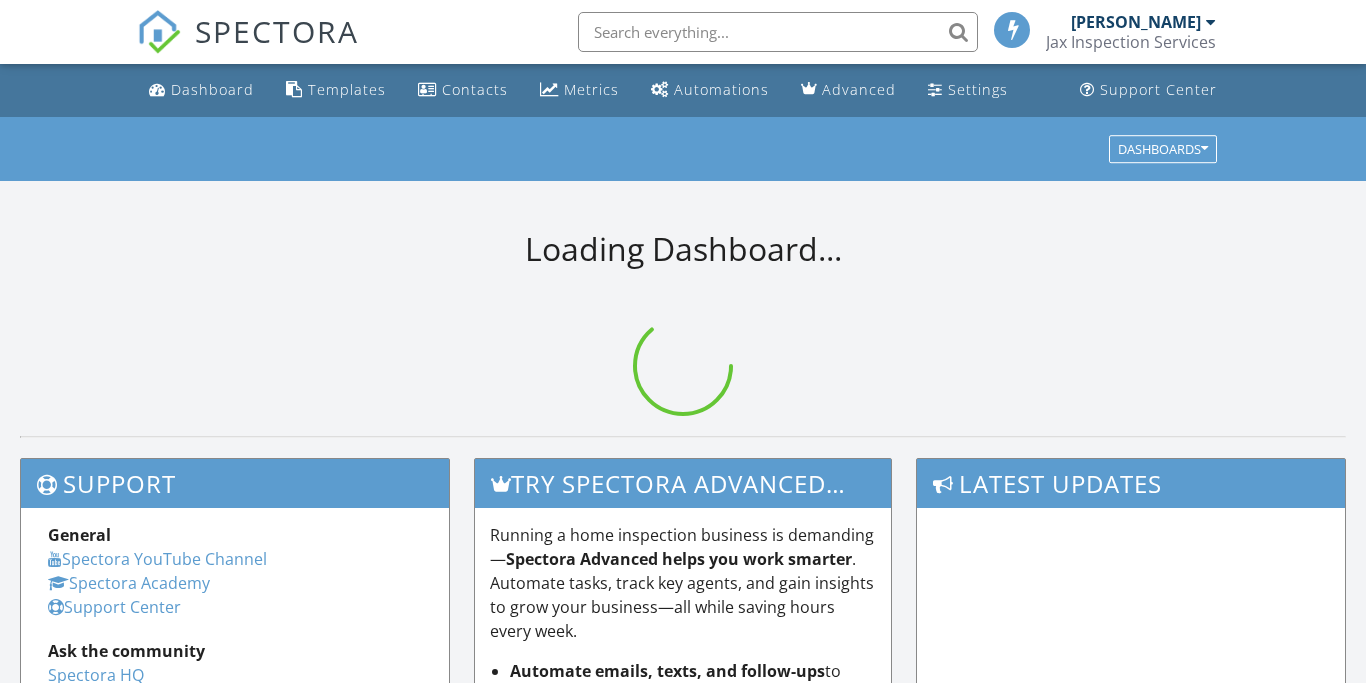 scroll, scrollTop: 0, scrollLeft: 0, axis: both 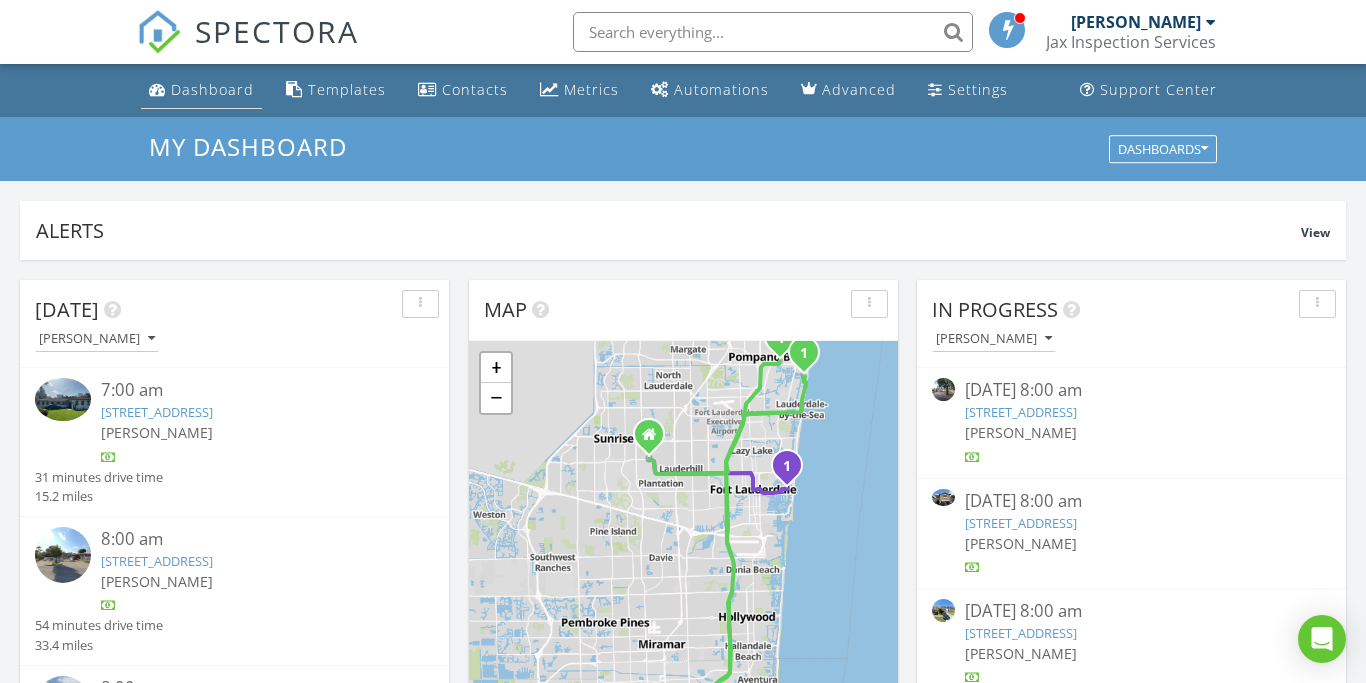 click on "Dashboard" at bounding box center (212, 89) 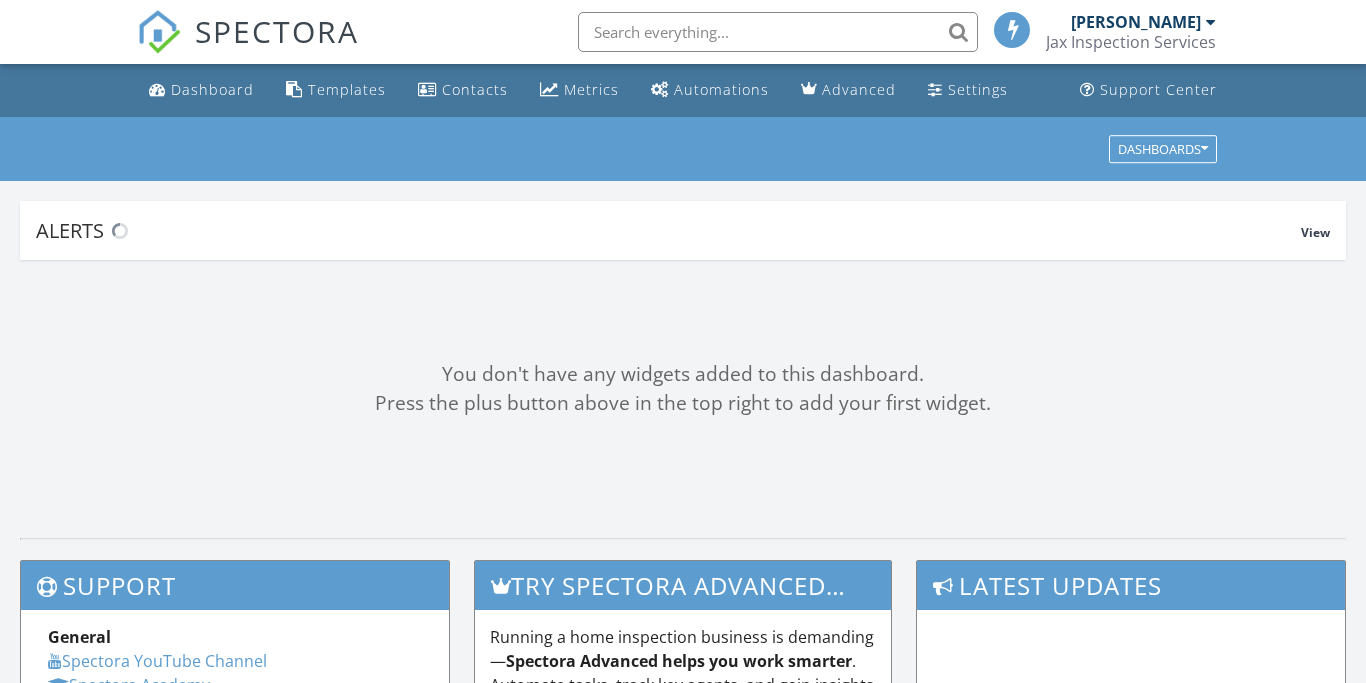 scroll, scrollTop: 0, scrollLeft: 0, axis: both 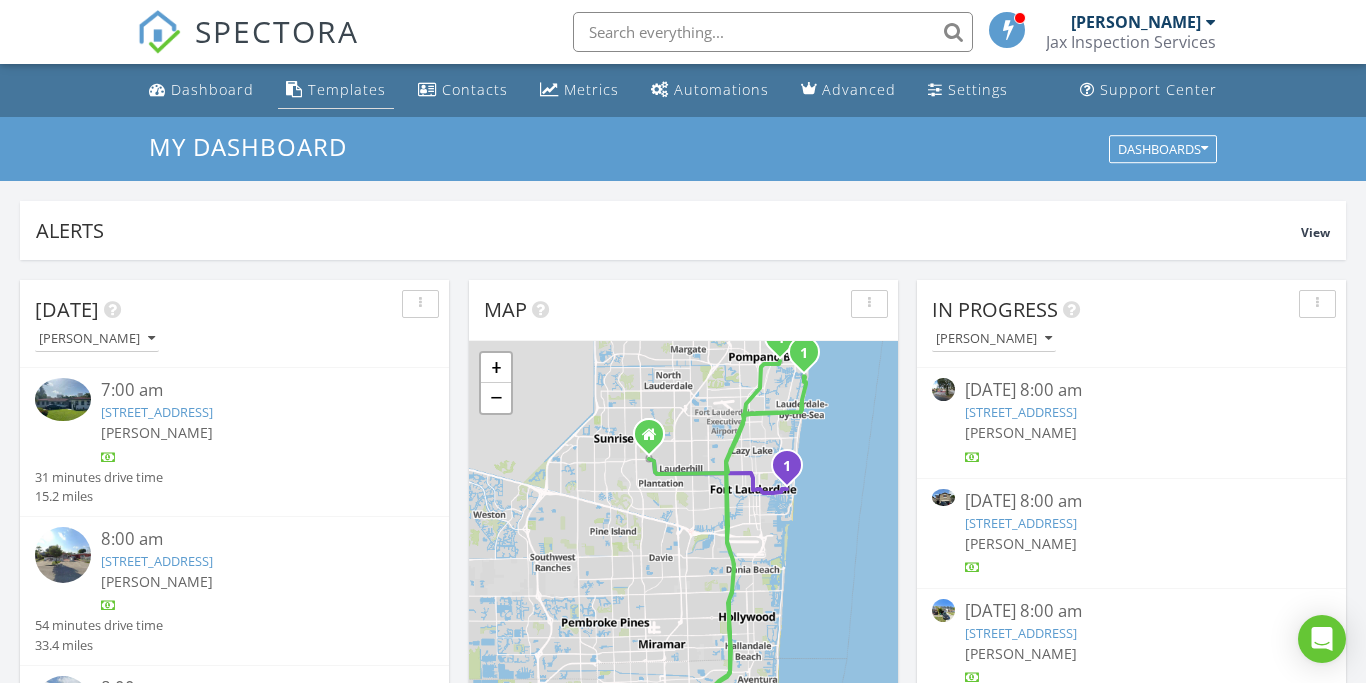 click on "Templates" at bounding box center [347, 89] 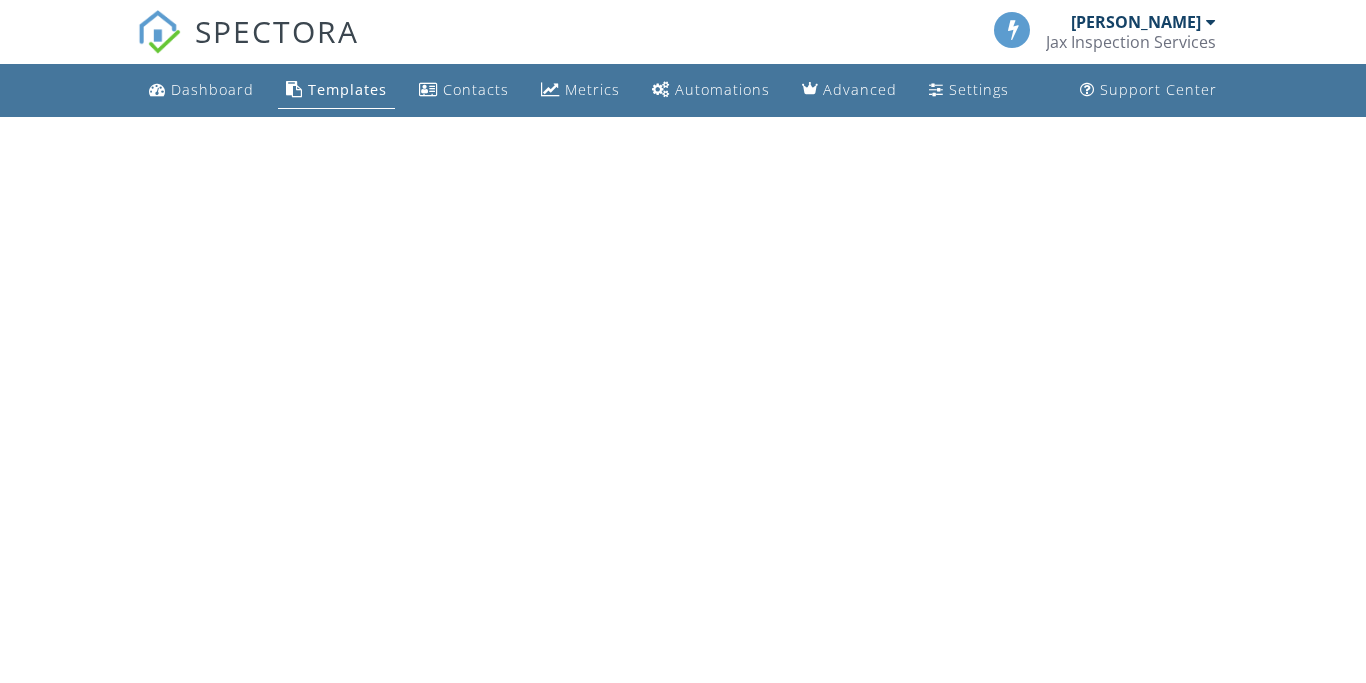 scroll, scrollTop: 0, scrollLeft: 0, axis: both 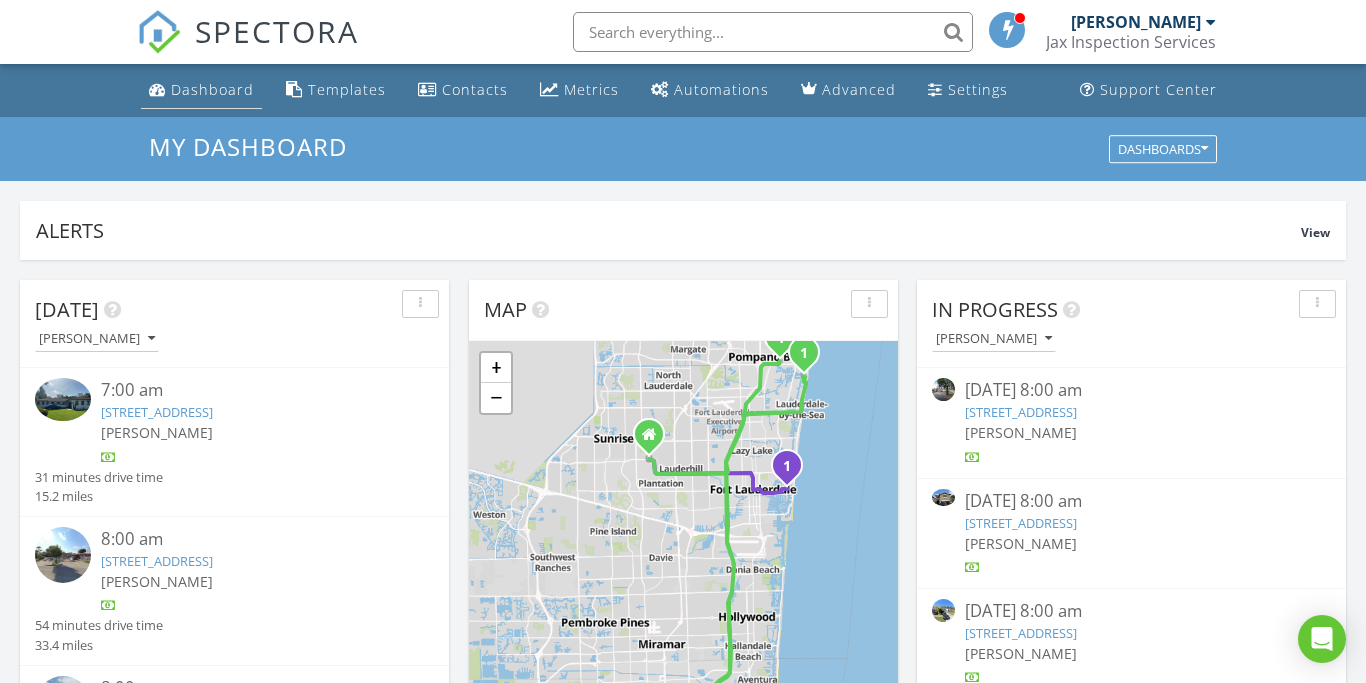 click on "Dashboard" at bounding box center [212, 89] 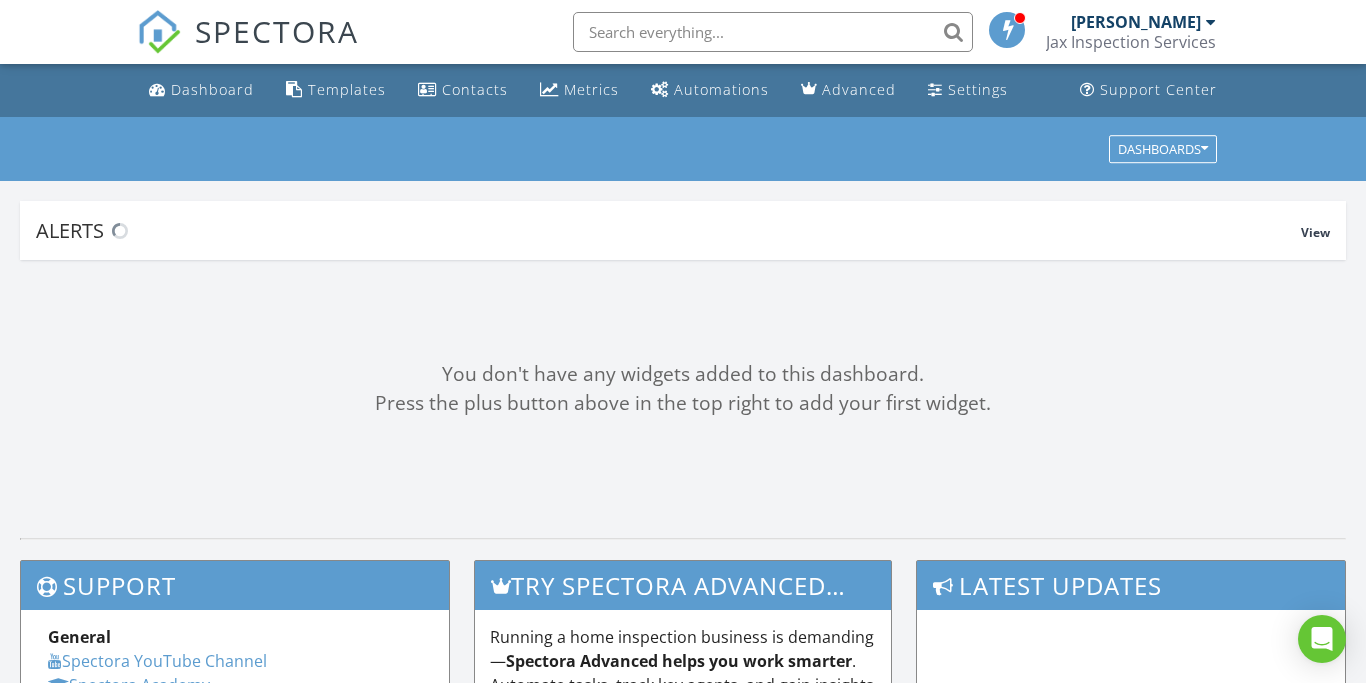 scroll, scrollTop: 0, scrollLeft: 0, axis: both 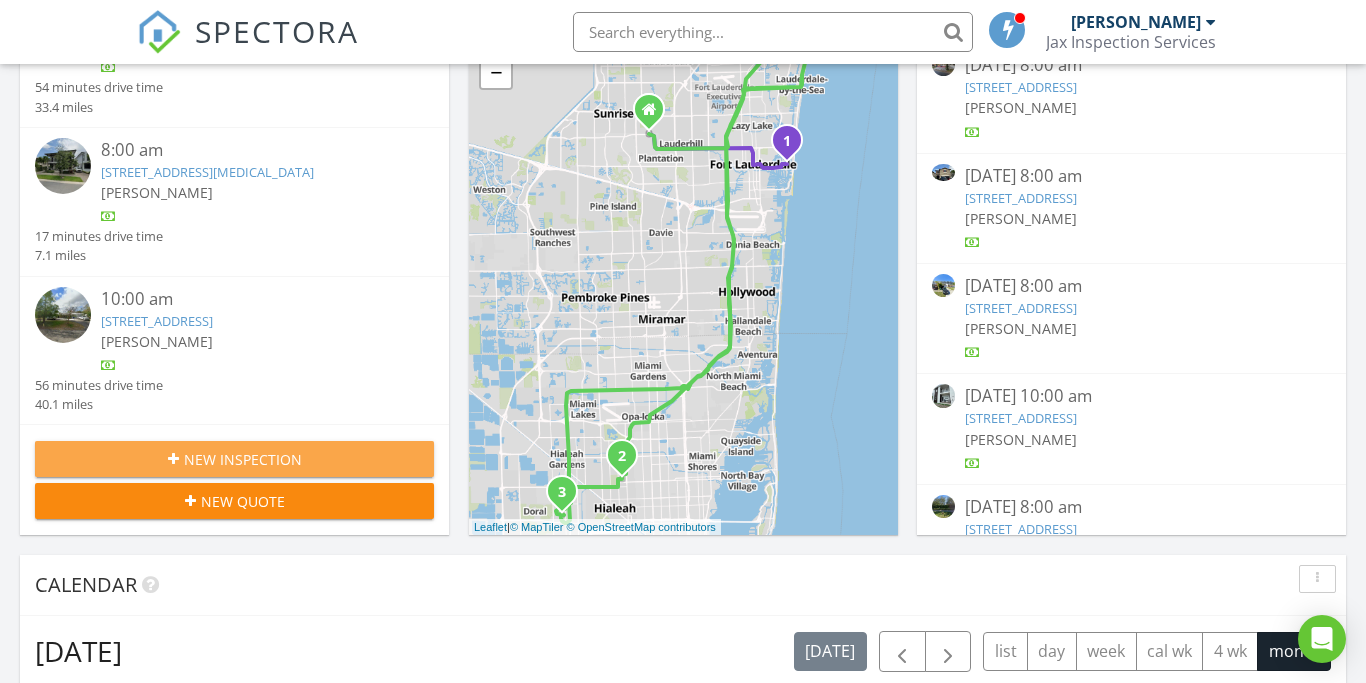 click on "New Inspection" at bounding box center [243, 459] 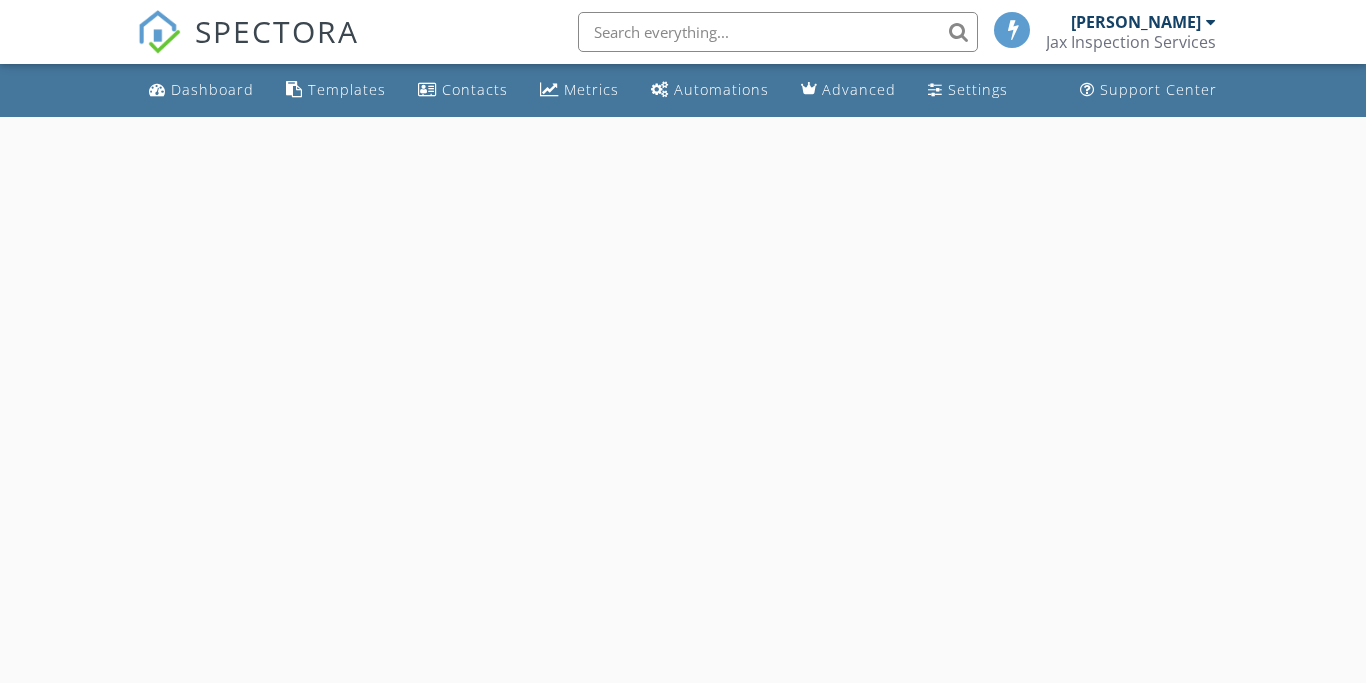 scroll, scrollTop: 0, scrollLeft: 0, axis: both 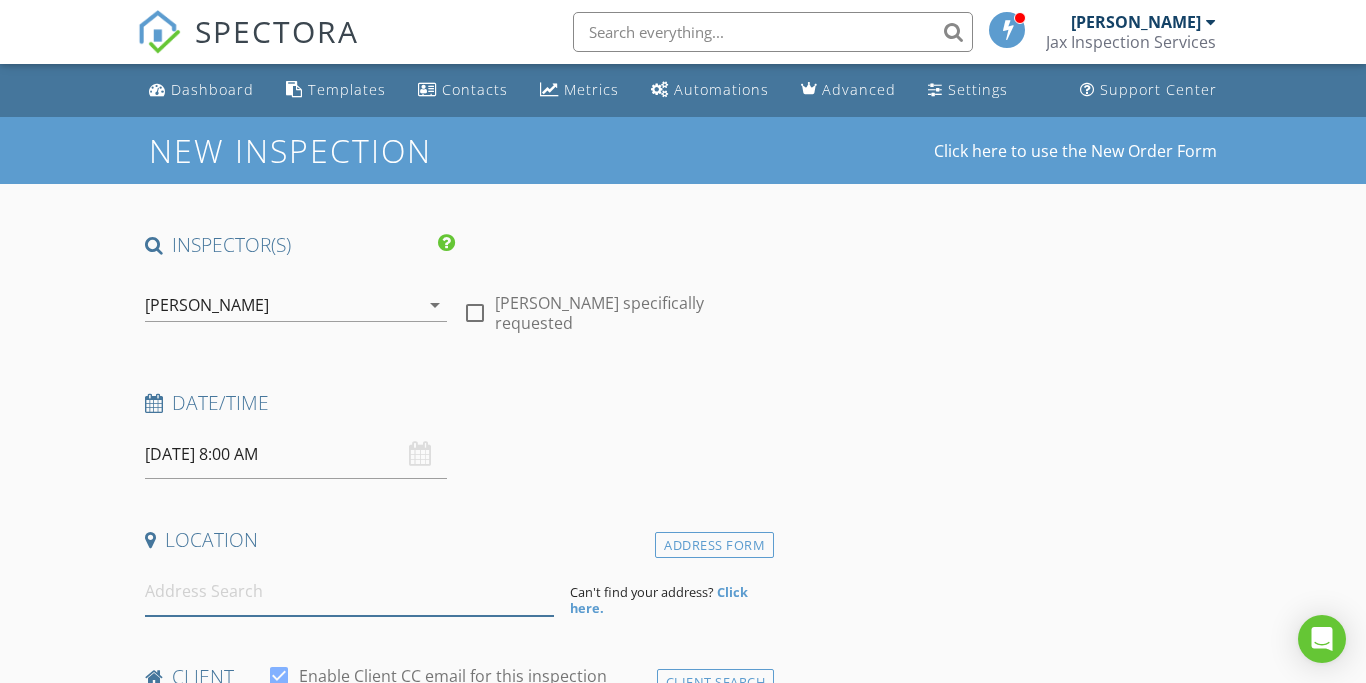 click at bounding box center (349, 591) 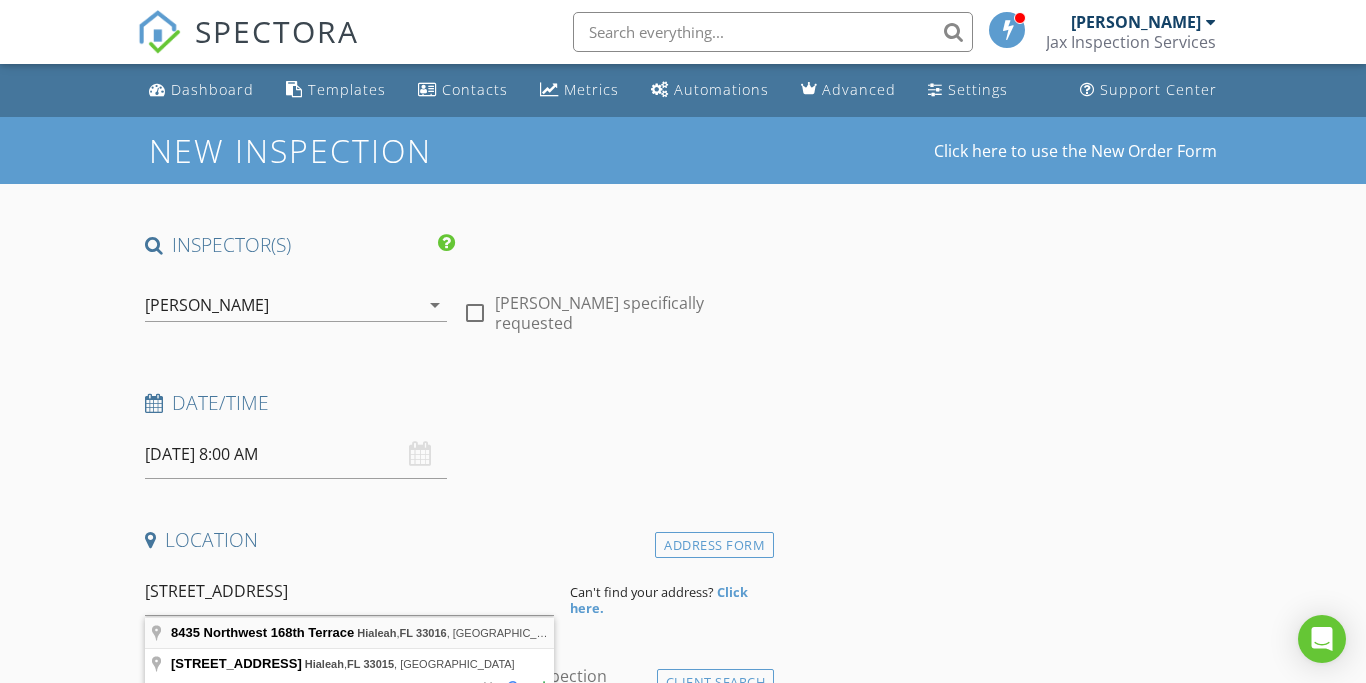 type on "8435 Northwest 168th Terrace, Hialeah, FL 33016, USA" 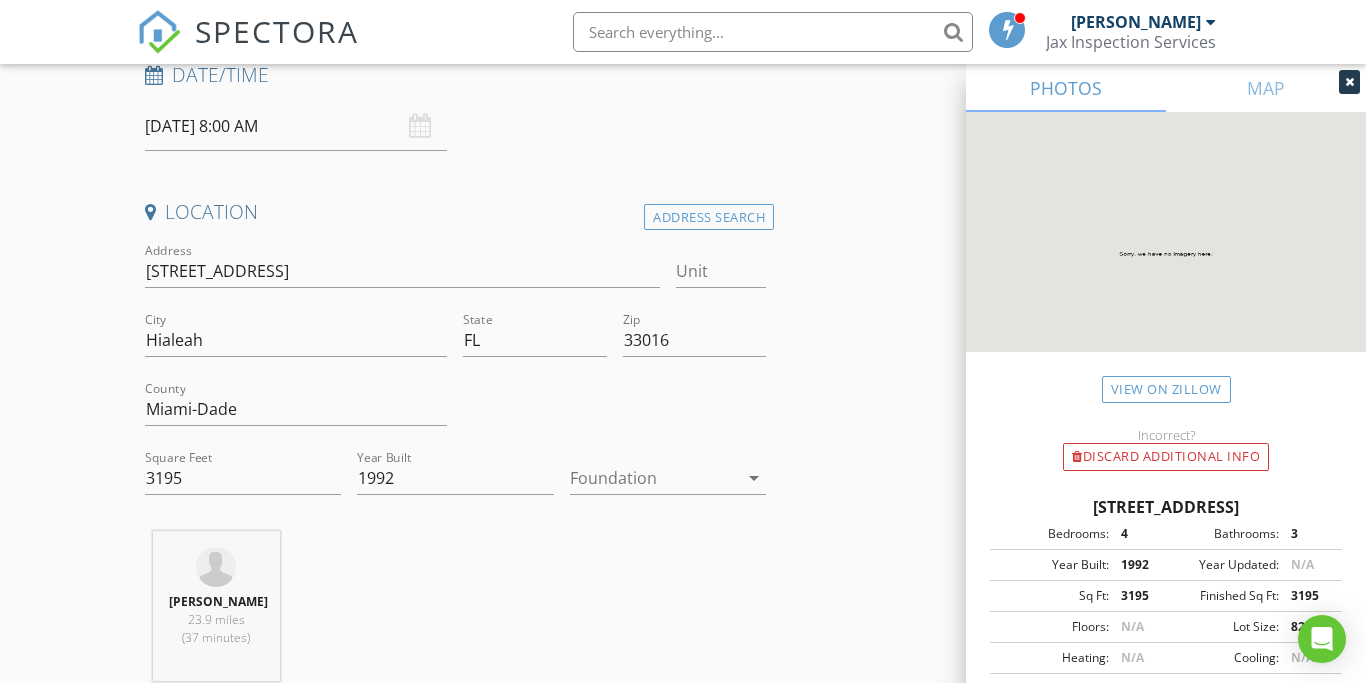 scroll, scrollTop: 329, scrollLeft: 0, axis: vertical 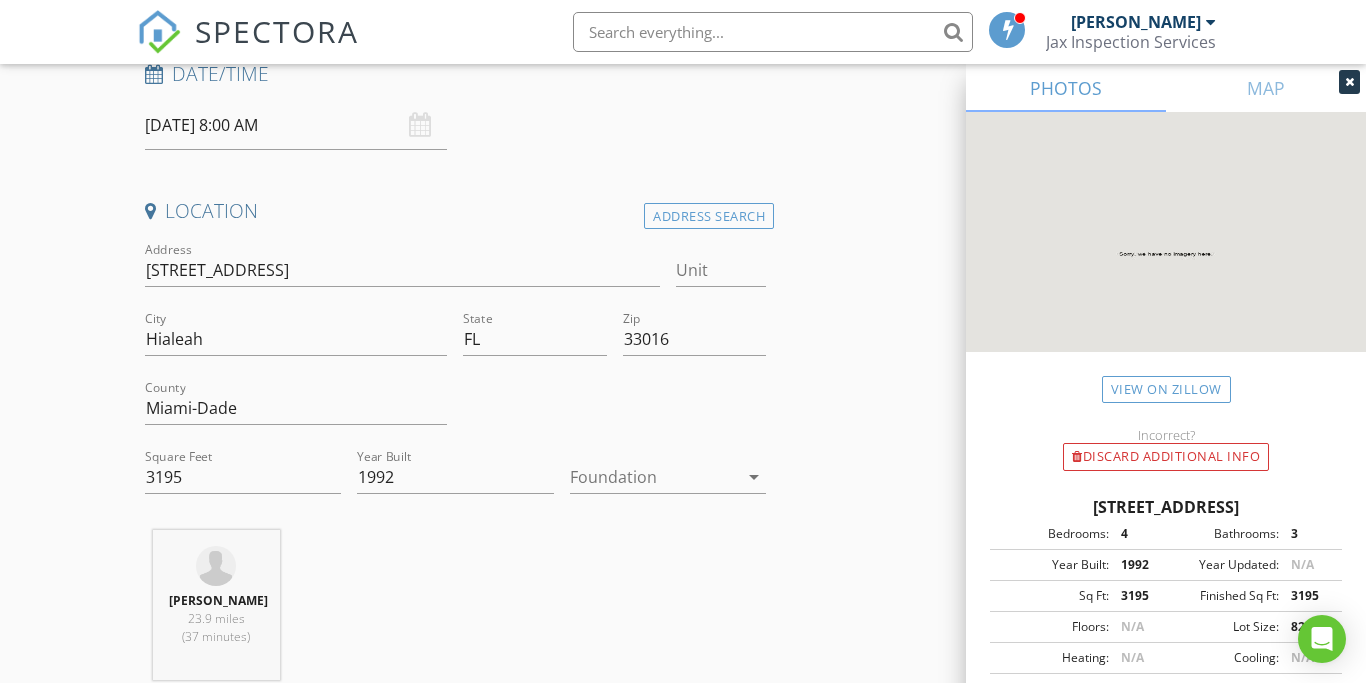 click at bounding box center (654, 477) 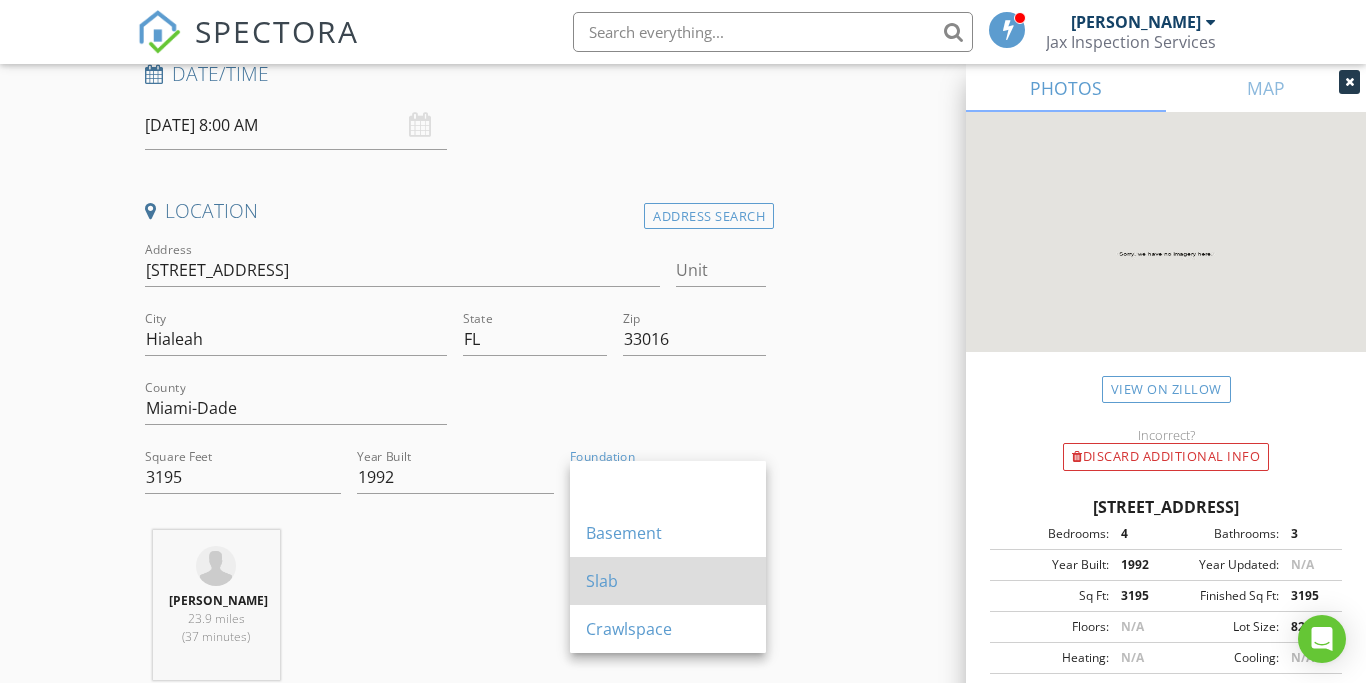 click on "Slab" at bounding box center [668, 581] 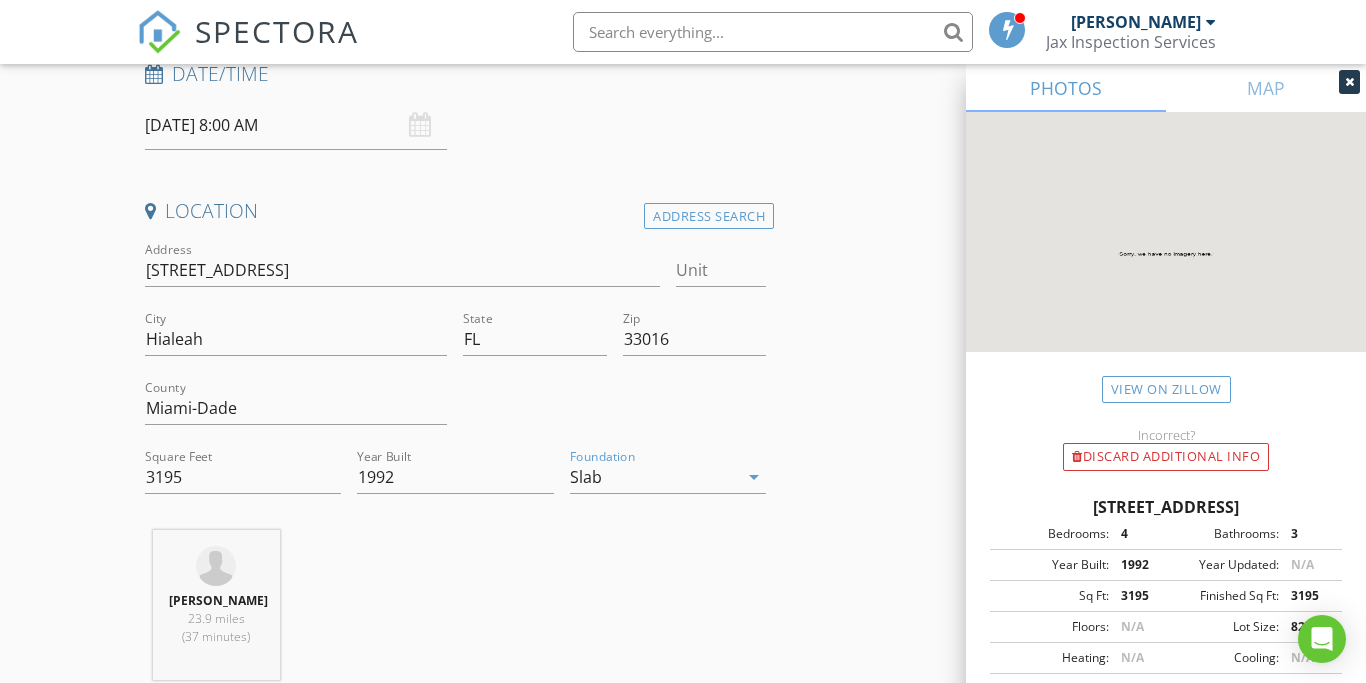 click on "INSPECTOR(S)
check_box   Thomas Jackson   PRIMARY   check_box_outline_blank   Beth Mirowsky     check_box_outline_blank   Joel Pita     Thomas Jackson arrow_drop_down   check_box_outline_blank Thomas Jackson specifically requested
Date/Time
07/12/2025 8:00 AM
Location
Address Search       Address 8435 NW 168th Terrace   Unit   City Hialeah   State FL   Zip 33016   County Miami-Dade     Square Feet 3195   Year Built 1992   Foundation Slab arrow_drop_down     Thomas Jackson     23.9 miles     (37 minutes)
client
check_box Enable Client CC email for this inspection   Client Search     check_box_outline_blank Client is a Company/Organization     First Name   Last Name   Email   CC Email   Phone           Notes   Private Notes
ADD ADDITIONAL client
SERVICES
Jax Residential" at bounding box center (683, 1542) 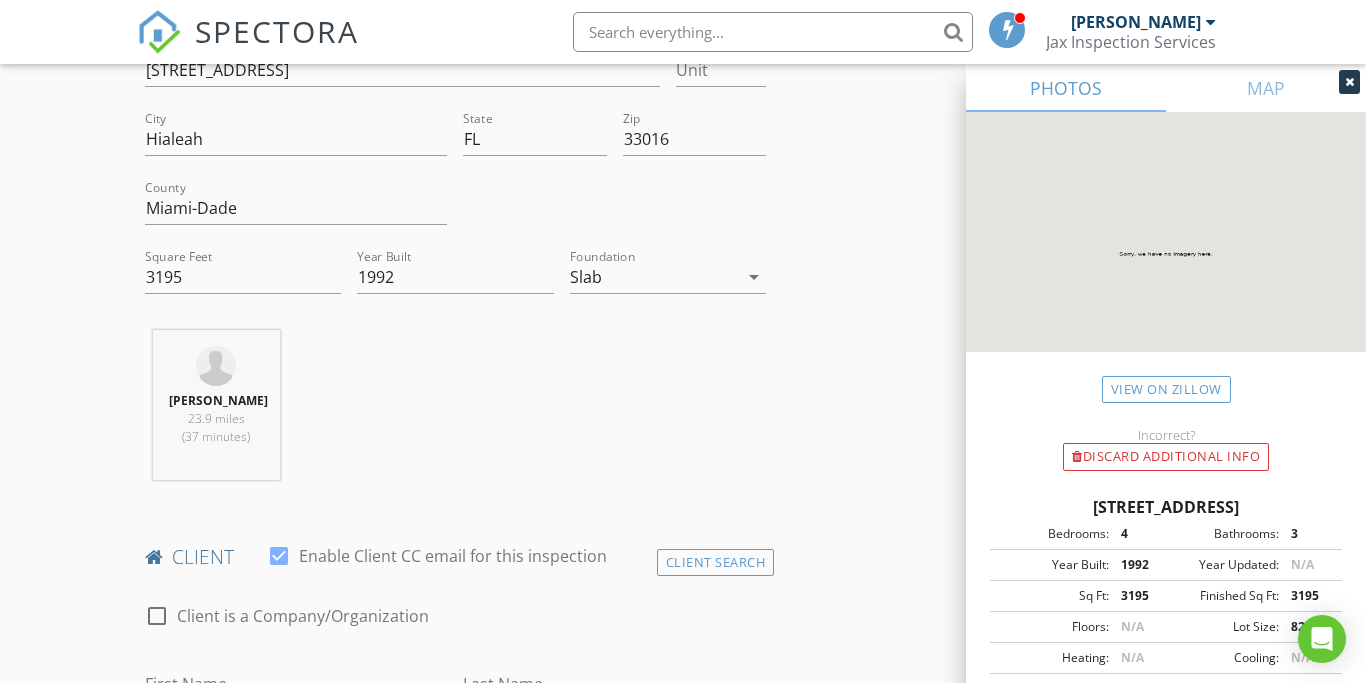 scroll, scrollTop: 709, scrollLeft: 0, axis: vertical 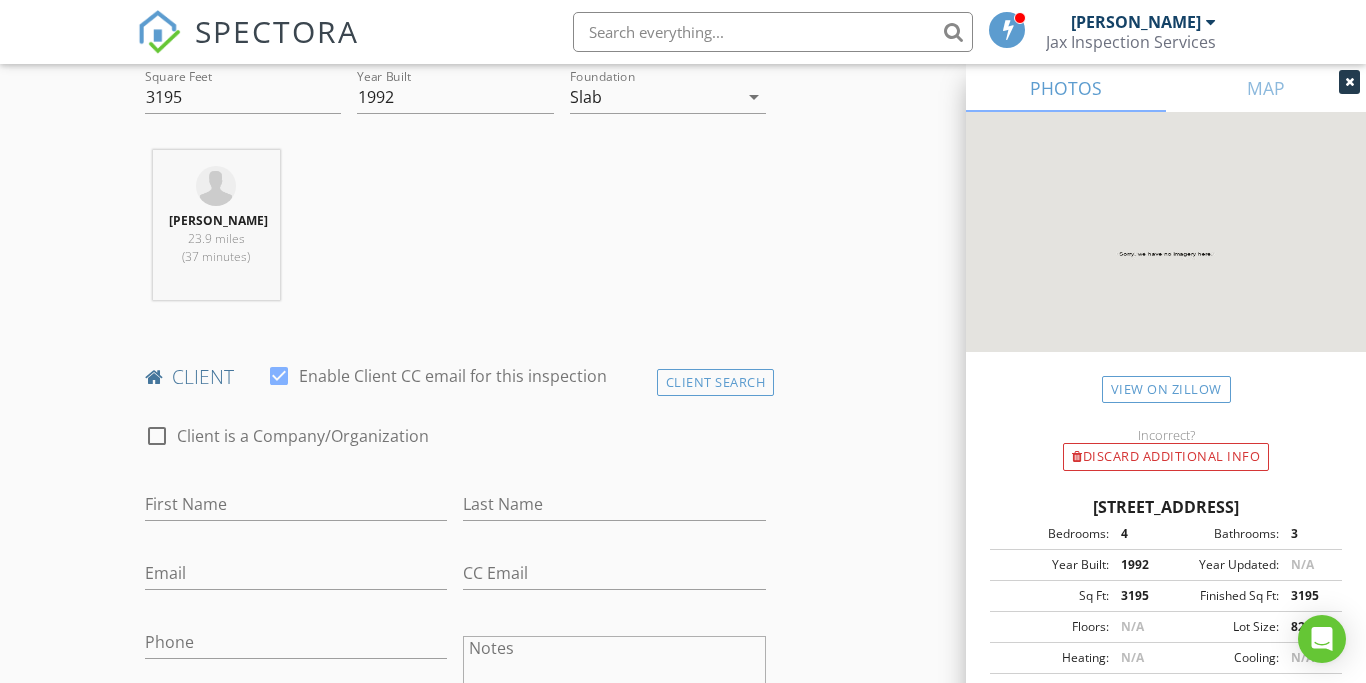 click at bounding box center [279, 376] 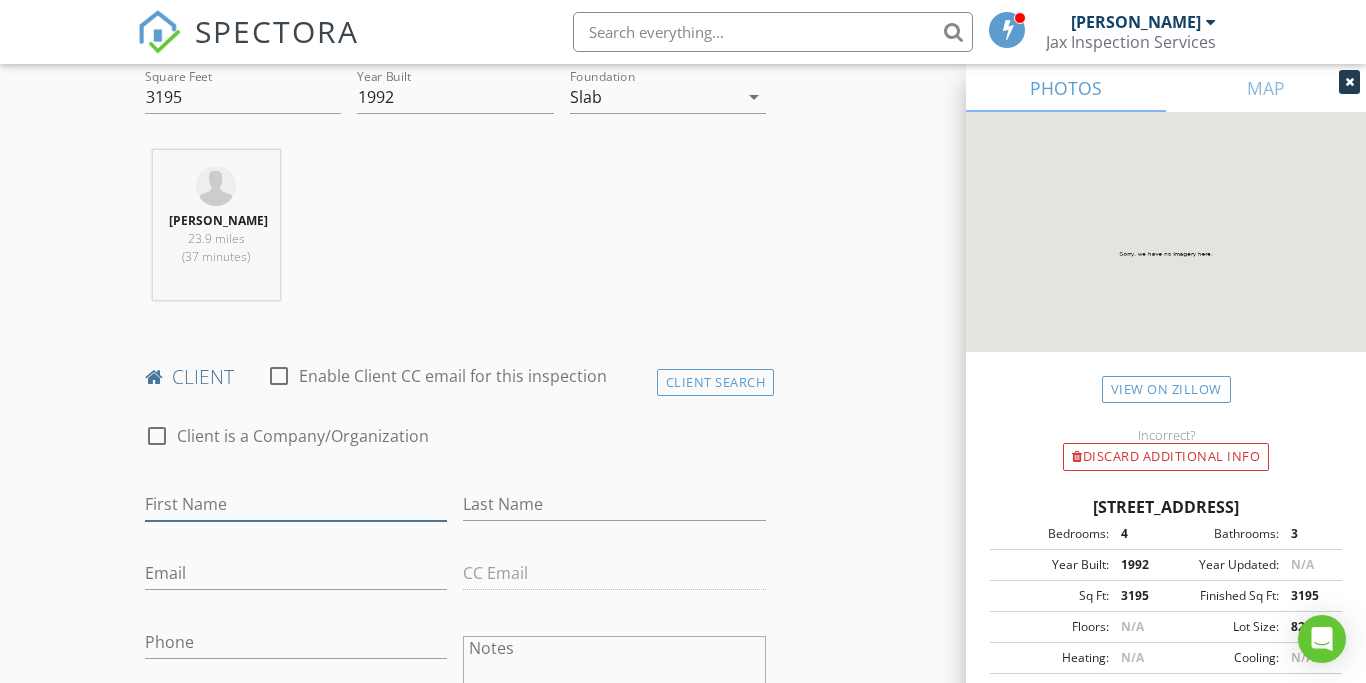 click on "First Name" at bounding box center [296, 504] 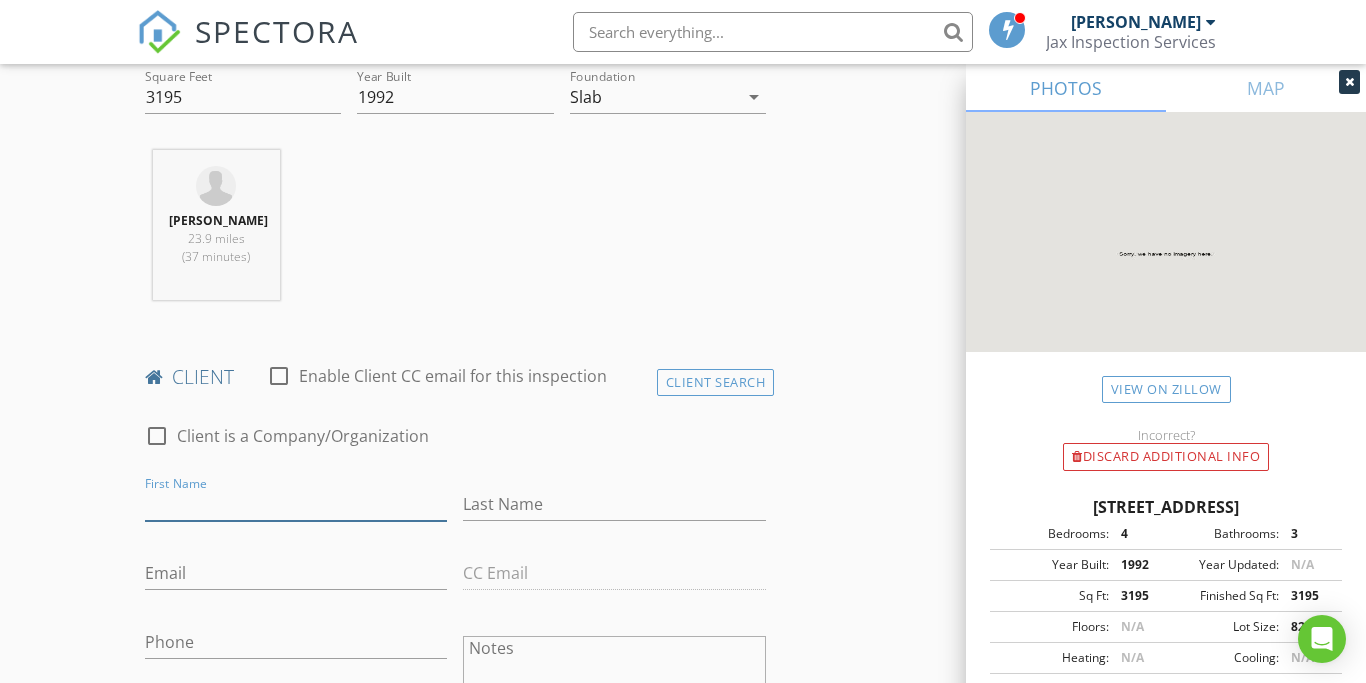 paste on "[PERSON_NAME]" 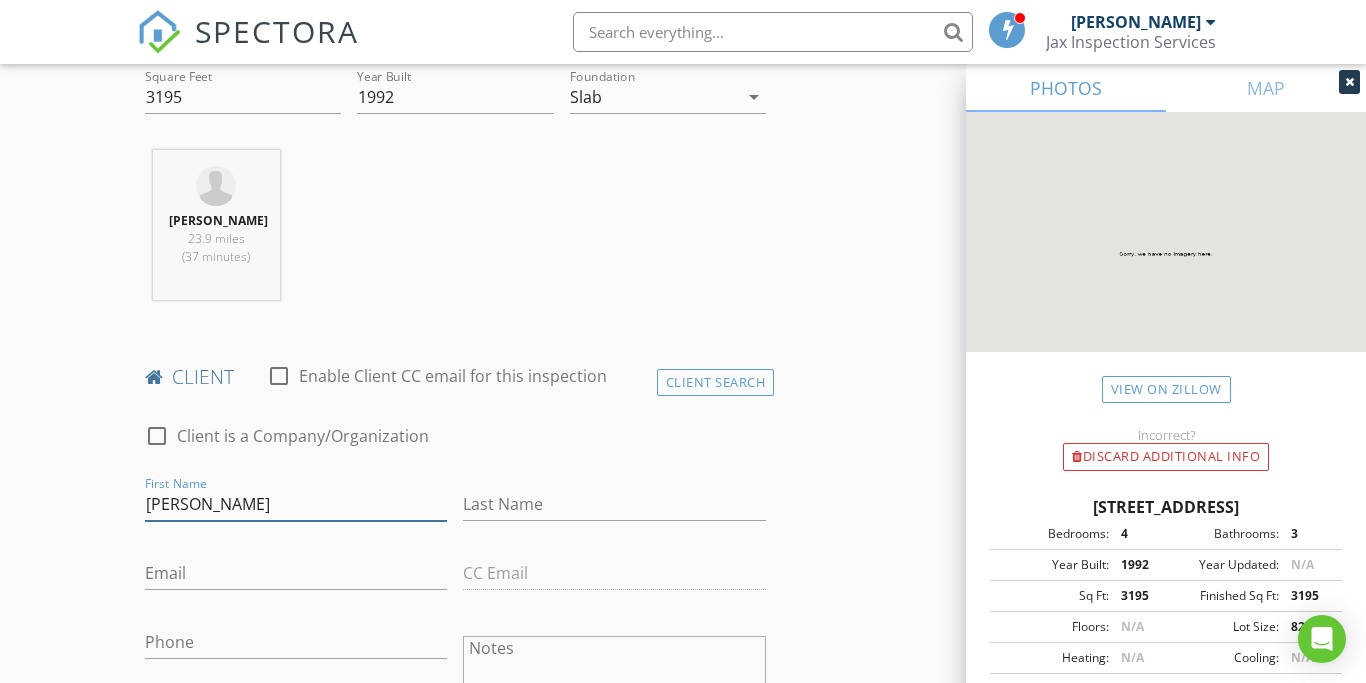 type on "[PERSON_NAME]" 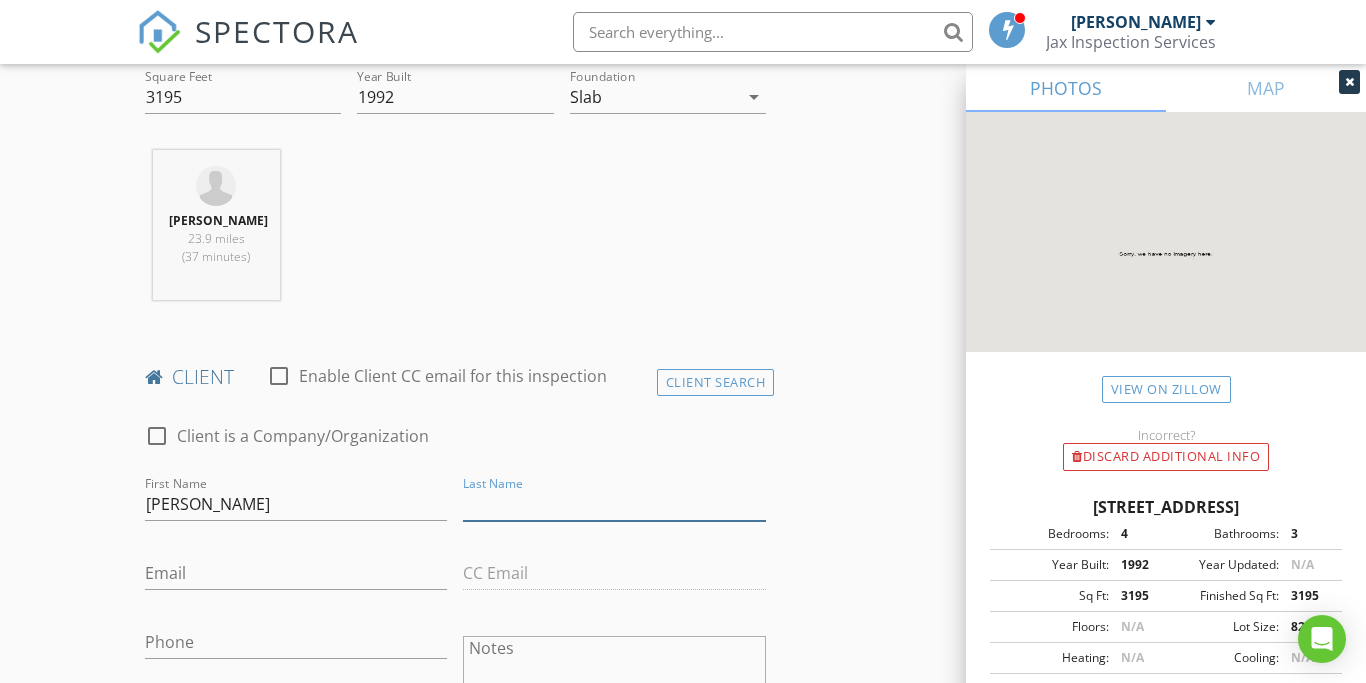 click on "Last Name" at bounding box center (614, 504) 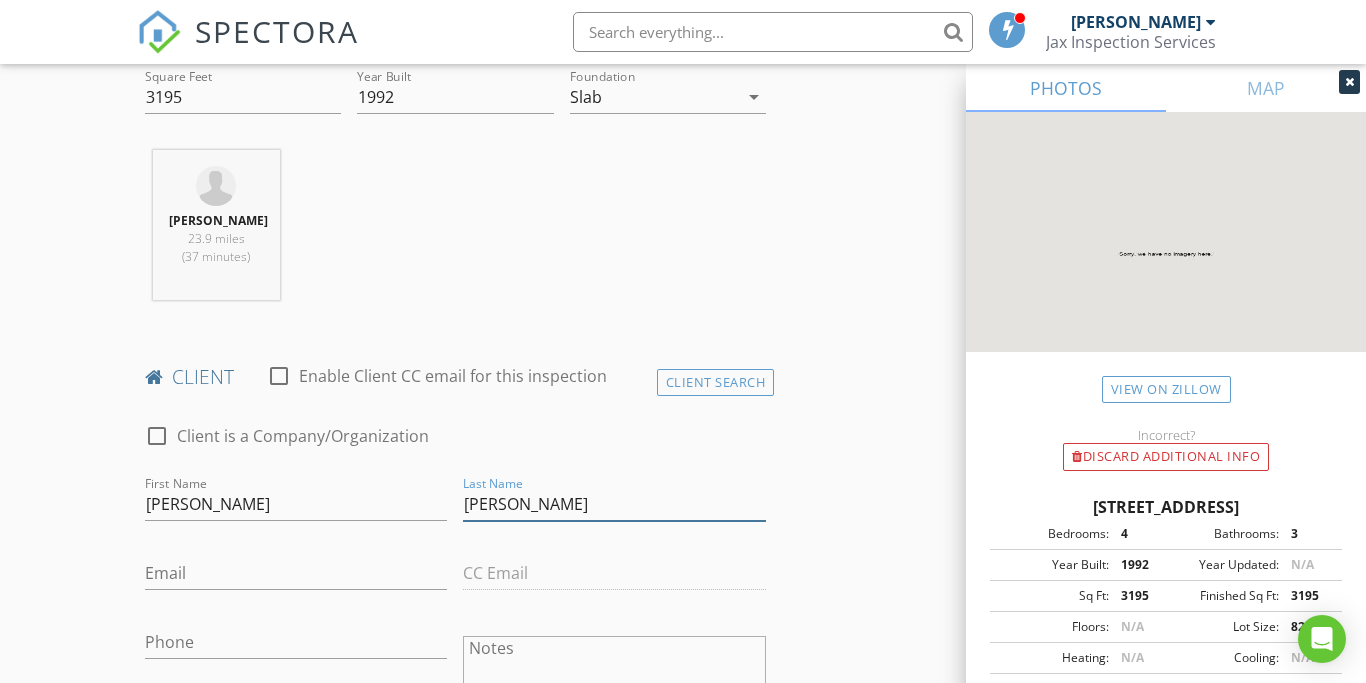 click on "[PERSON_NAME]" at bounding box center (614, 504) 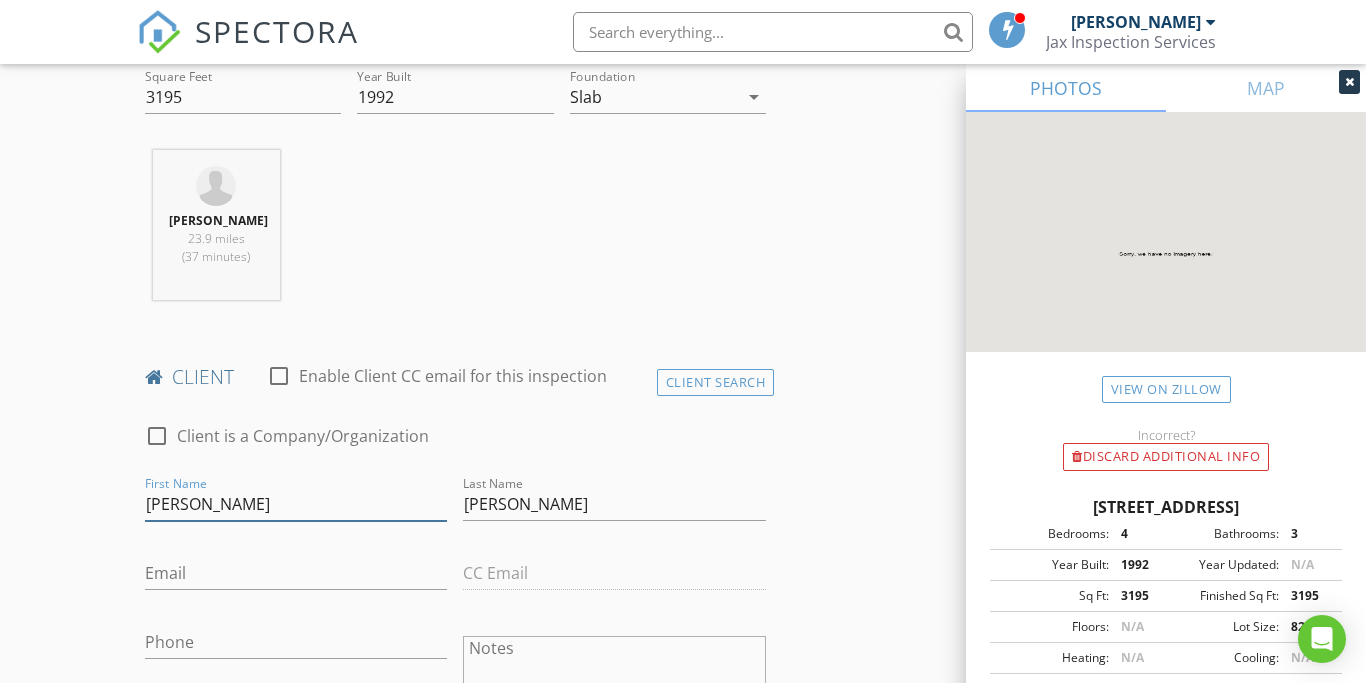 click on "[PERSON_NAME]" at bounding box center [296, 504] 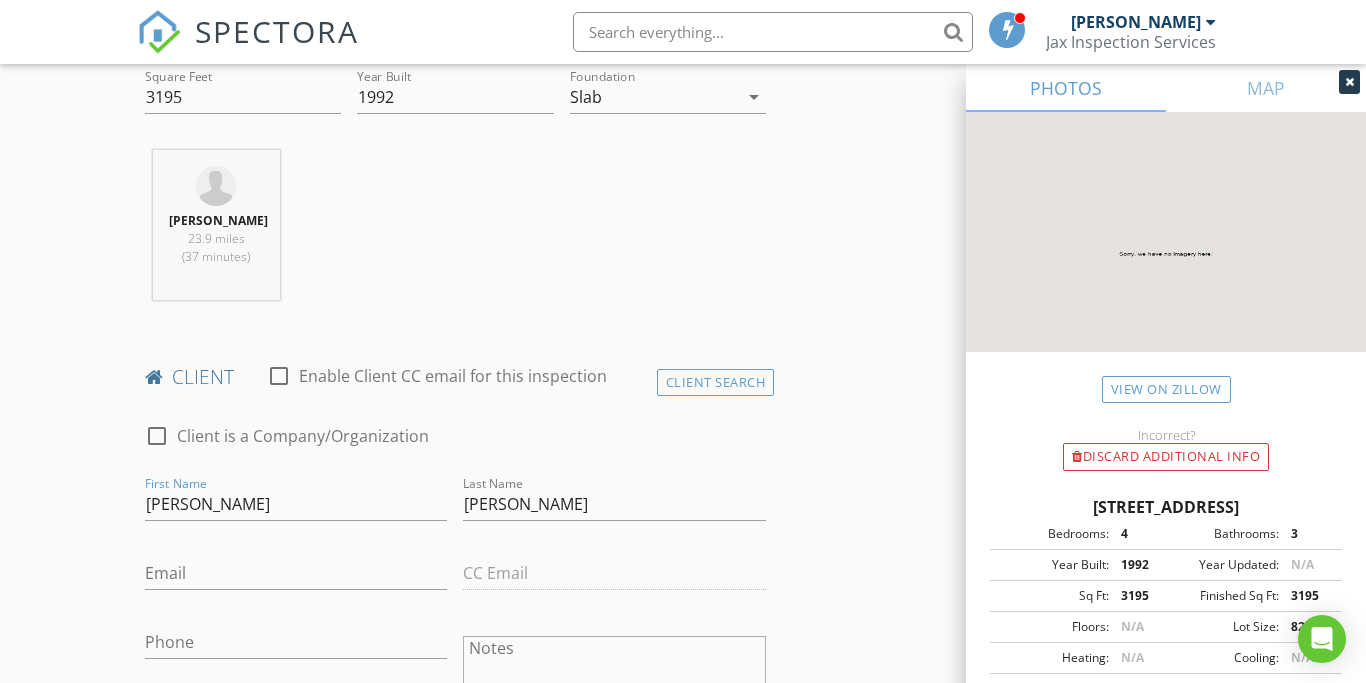 click on "check_box_outline_blank Client is a Company/Organization" at bounding box center (455, 438) 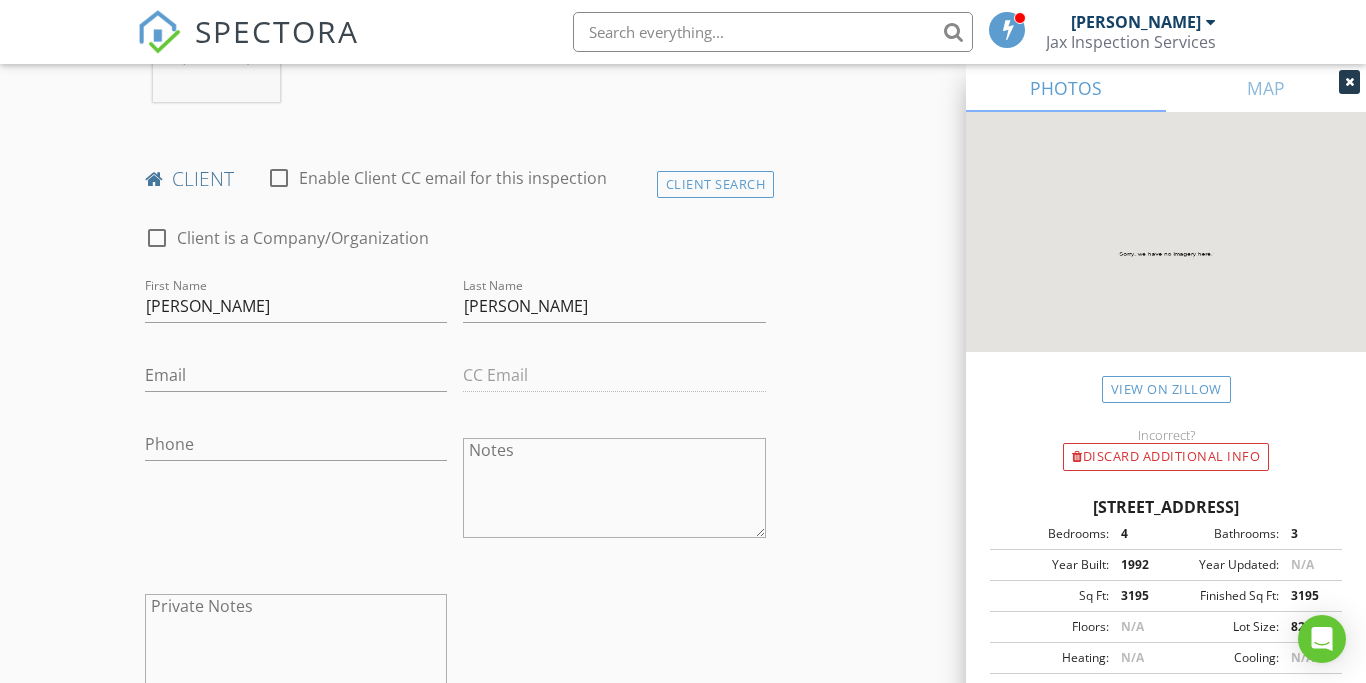scroll, scrollTop: 909, scrollLeft: 0, axis: vertical 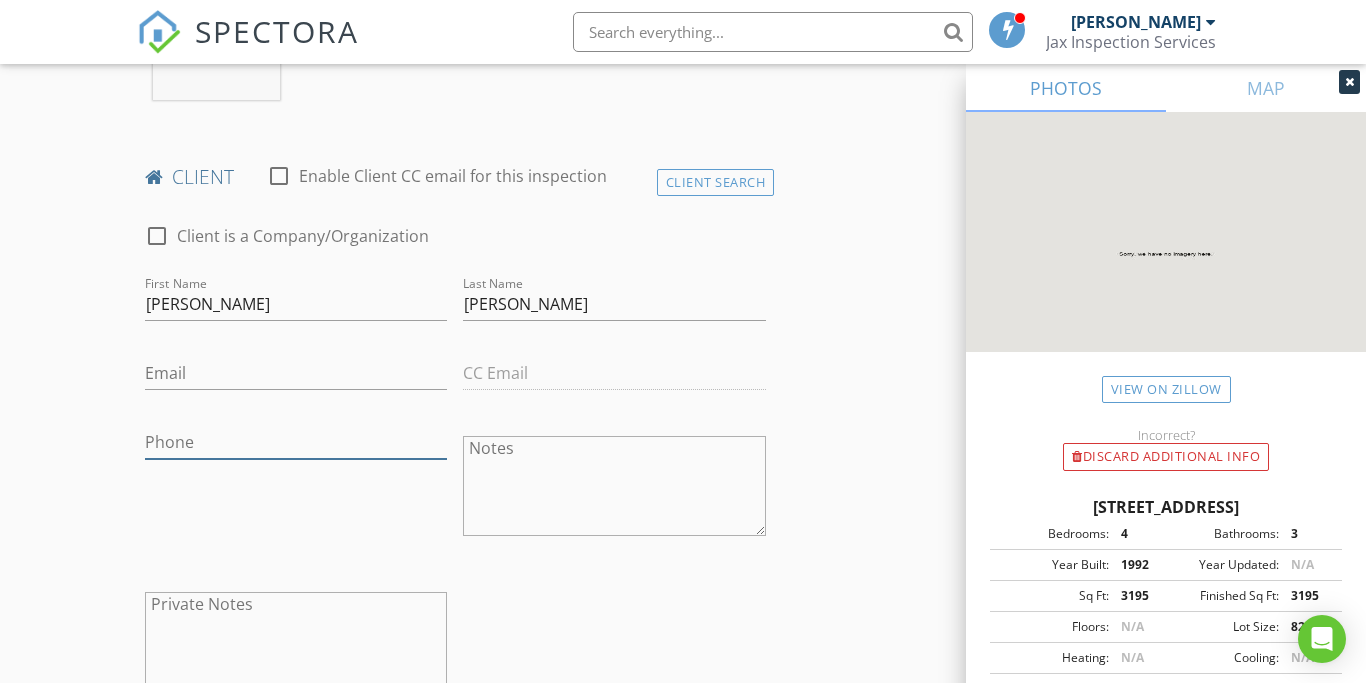 click on "Phone" at bounding box center (296, 442) 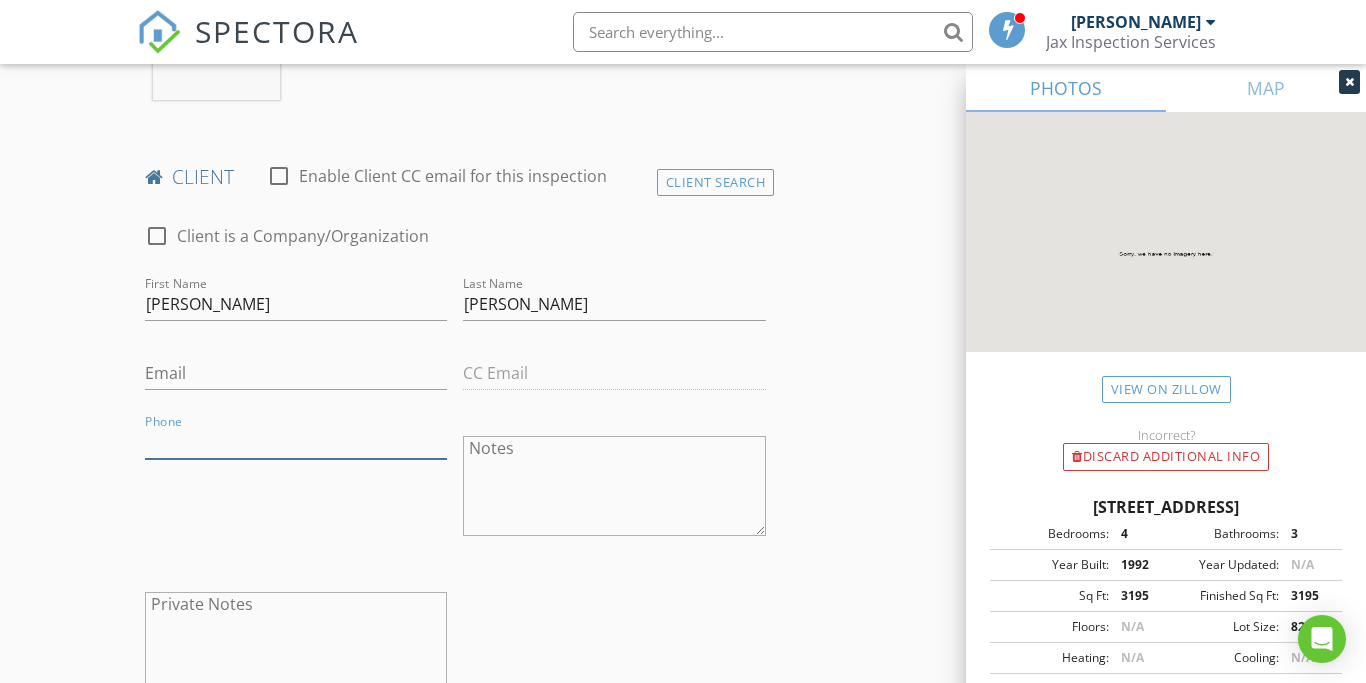 paste on "[PHONE_NUMBER]" 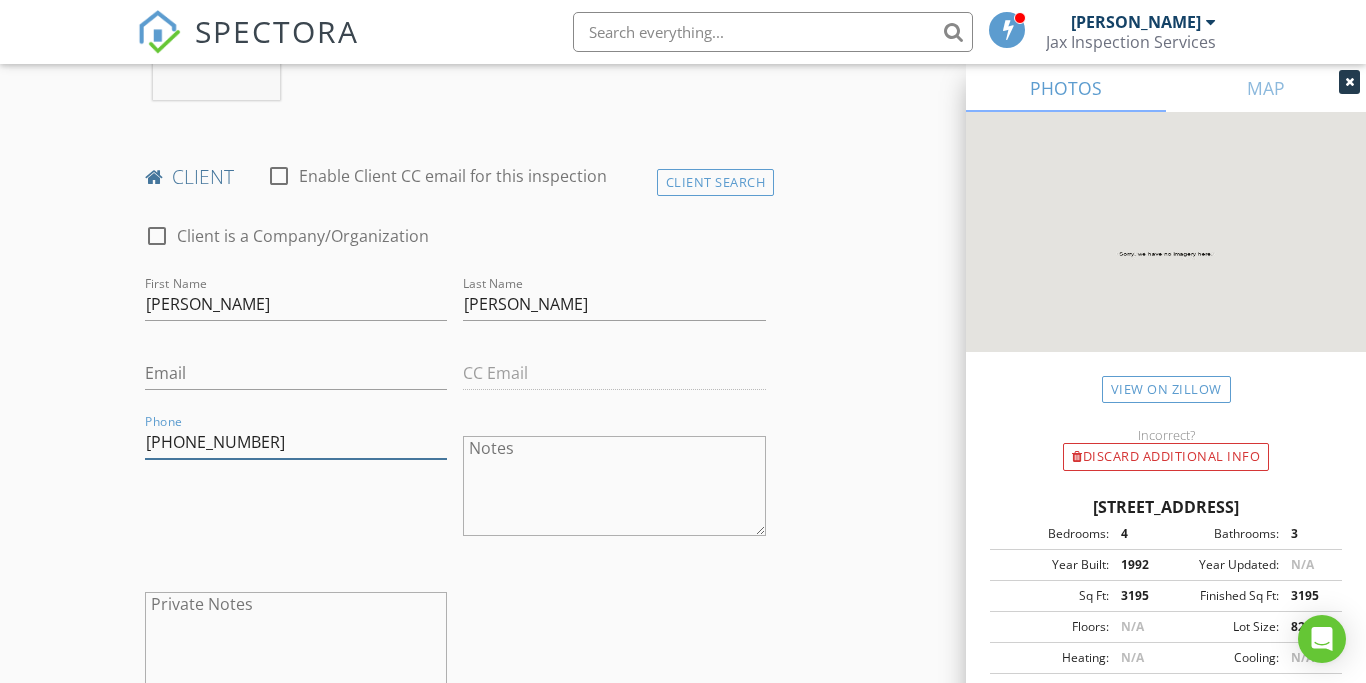 type on "[PHONE_NUMBER]" 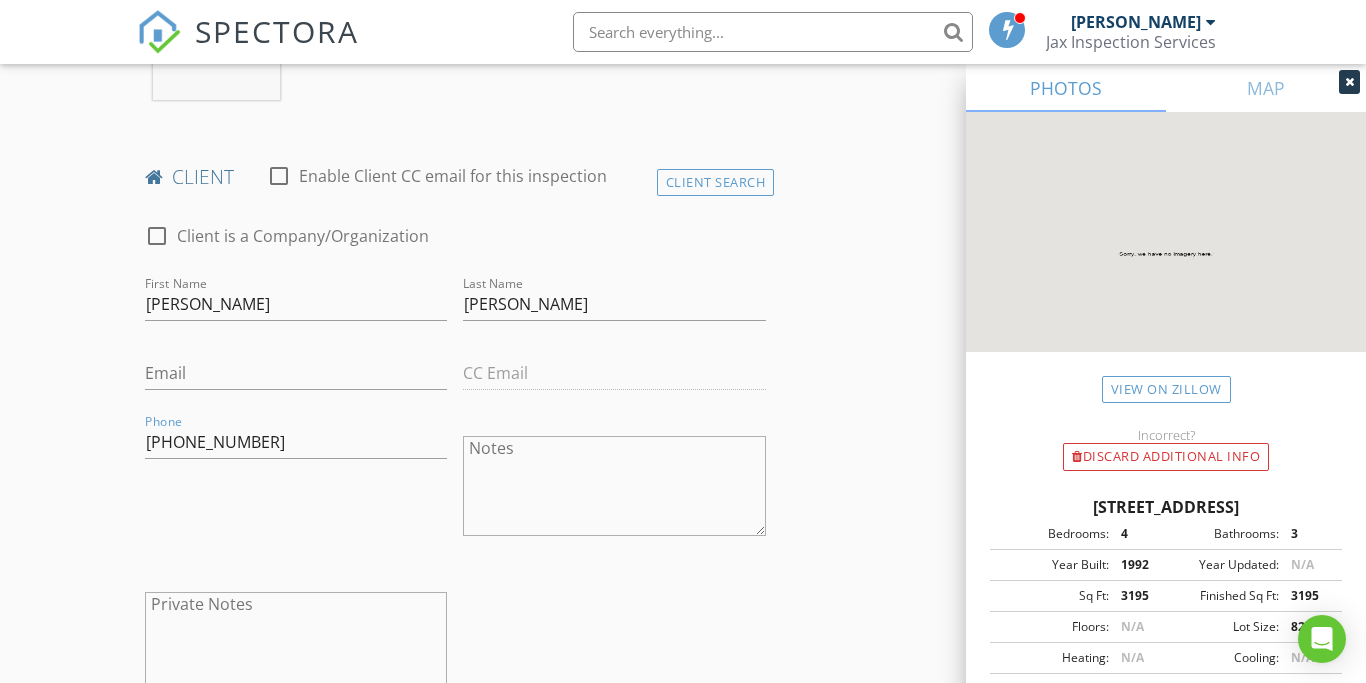 click on "INSPECTOR(S)
check_box   Thomas Jackson   PRIMARY   check_box_outline_blank   Beth Mirowsky     check_box_outline_blank   Joel Pita     Thomas Jackson arrow_drop_down   check_box_outline_blank Thomas Jackson specifically requested
Date/Time
07/12/2025 8:00 AM
Location
Address Search       Address 8435 NW 168th Terrace   Unit   City Hialeah   State FL   Zip 33016   County Miami-Dade     Square Feet 3195   Year Built 1992   Foundation Slab arrow_drop_down     Thomas Jackson     23.9 miles     (37 minutes)
client
check_box_outline_blank Enable Client CC email for this inspection   Client Search     check_box_outline_blank Client is a Company/Organization     First Name Enrique   Last Name Zaldivar   Email   CC Email   Phone 305-798-5602           Notes   Private Notes
ADD ADDITIONAL client
Jax Residential" at bounding box center (683, 962) 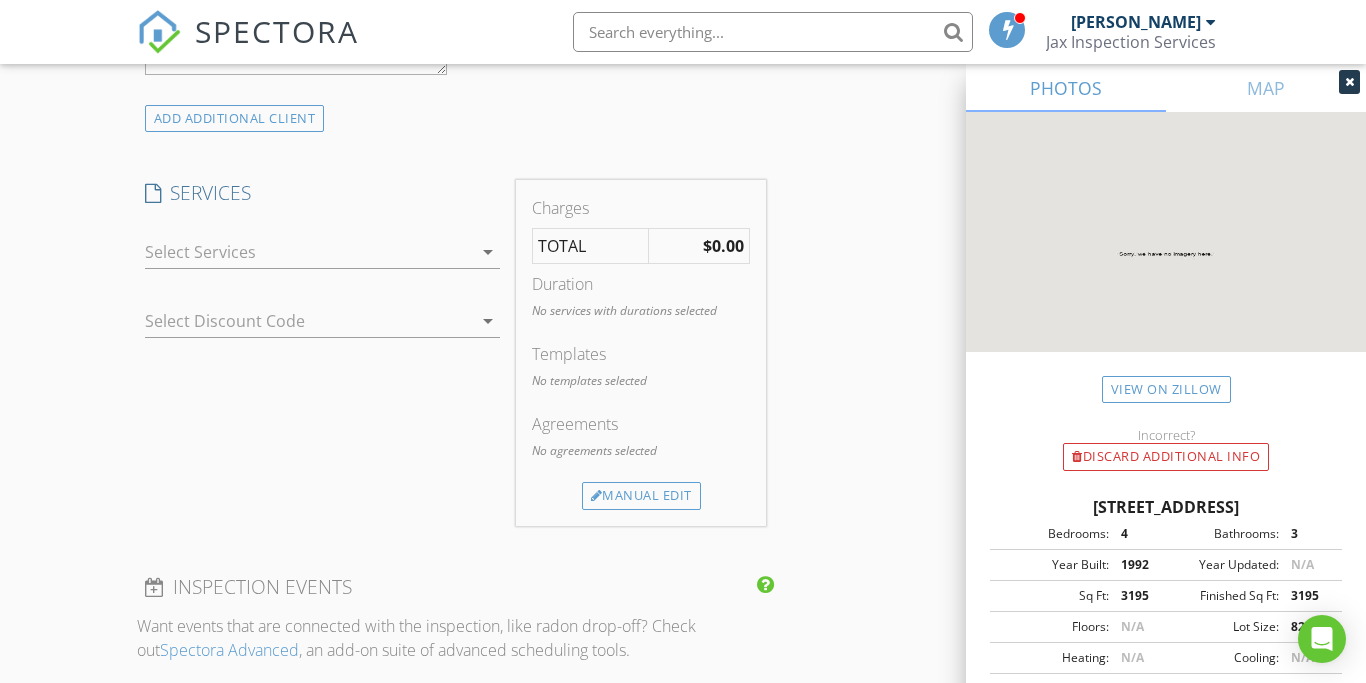 scroll, scrollTop: 1528, scrollLeft: 0, axis: vertical 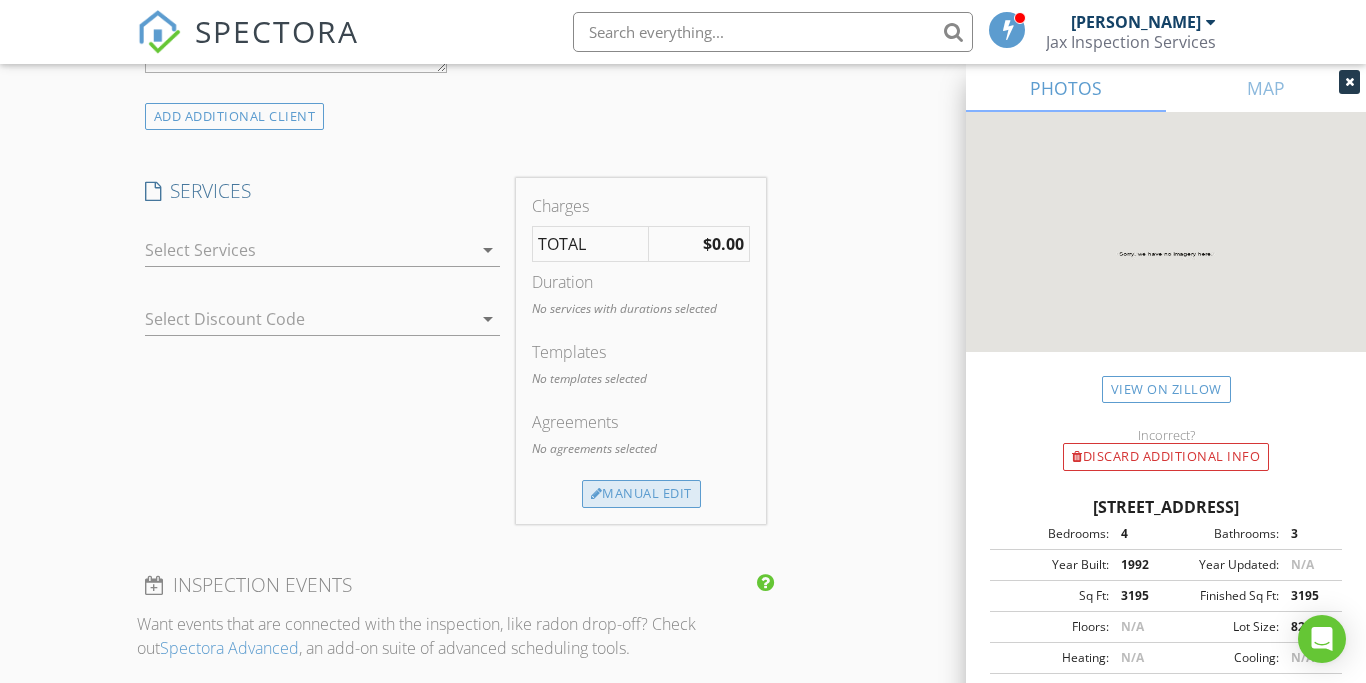 click on "Manual Edit" at bounding box center (641, 494) 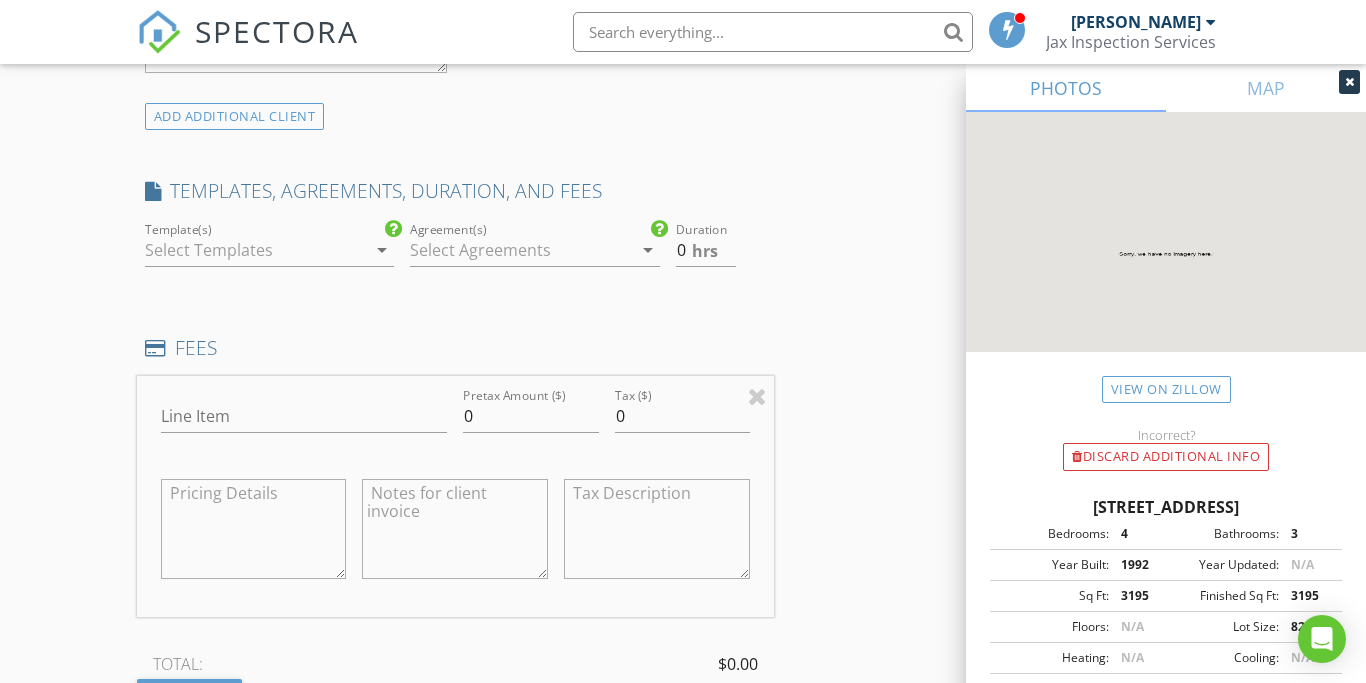 click at bounding box center [256, 250] 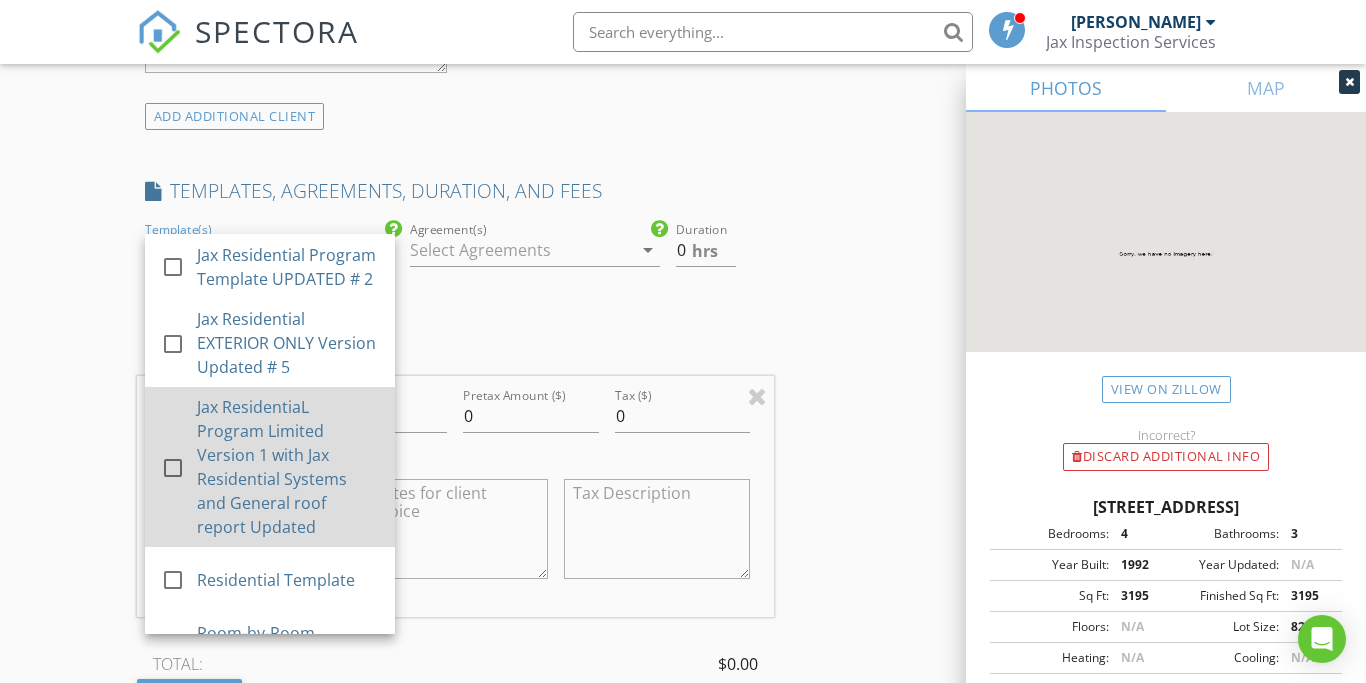 click on "Jax ResidentiaL Program Limited Version 1 with Jax Residential Systems and General roof report Updated" at bounding box center (288, 467) 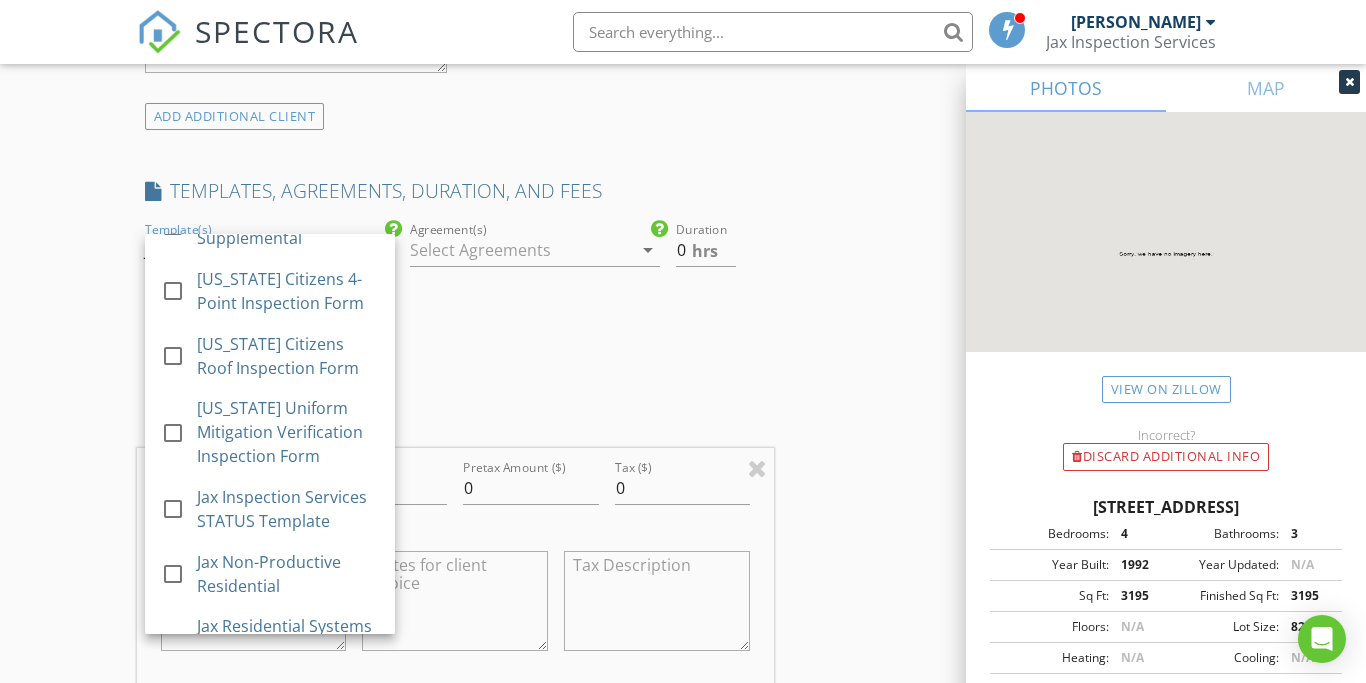 scroll, scrollTop: 632, scrollLeft: 0, axis: vertical 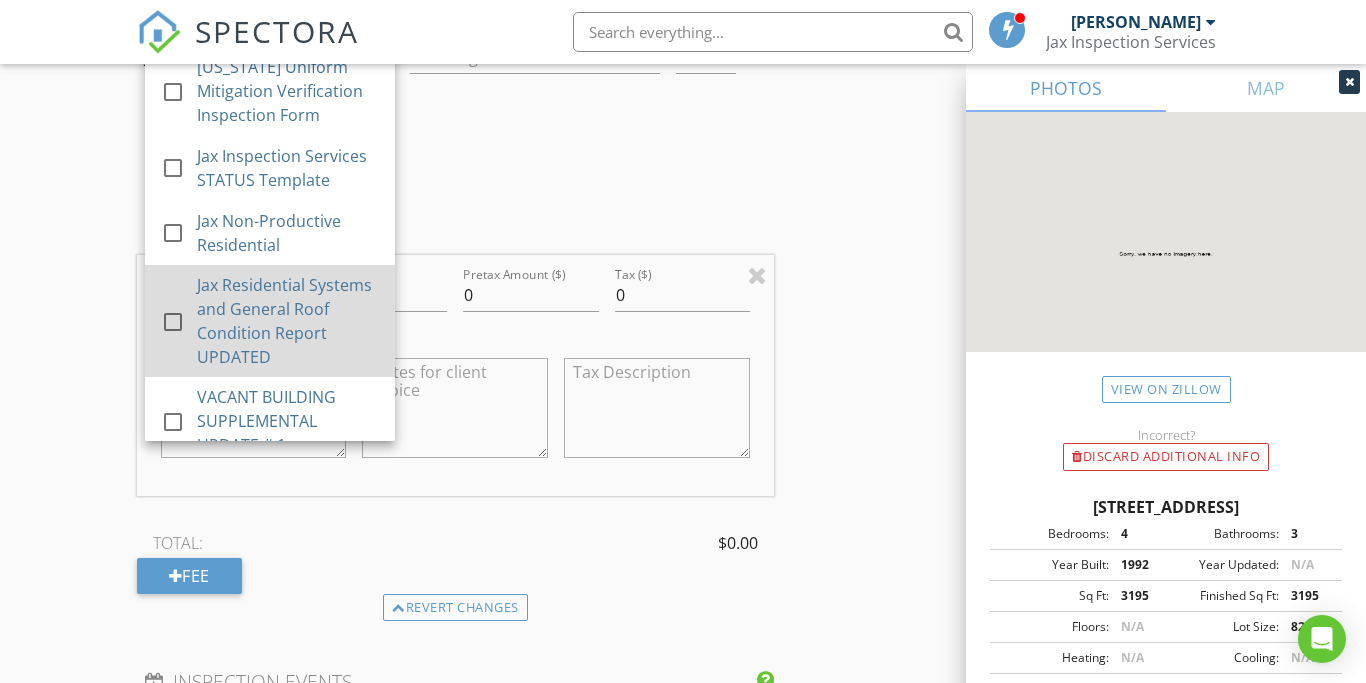 click on "Jax Residential Systems and General Roof Condition Report UPDATED" at bounding box center (288, 321) 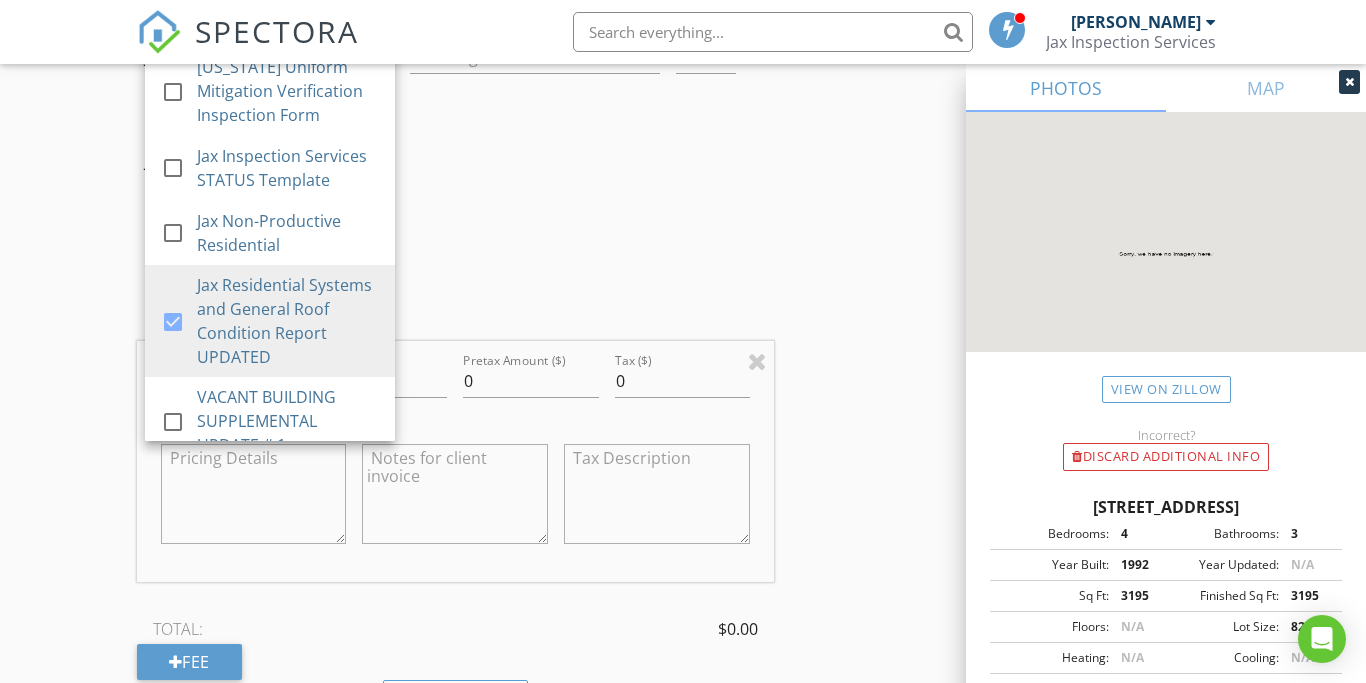 click on "INSPECTOR(S)
check_box   Thomas Jackson   PRIMARY   check_box_outline_blank   Beth Mirowsky     check_box_outline_blank   Joel Pita     Thomas Jackson arrow_drop_down   check_box_outline_blank Thomas Jackson specifically requested
Date/Time
07/12/2025 8:00 AM
Location
Address Search       Address 8435 NW 168th Terrace   Unit   City Hialeah   State FL   Zip 33016   County Miami-Dade     Square Feet 3195   Year Built 1992   Foundation Slab arrow_drop_down     Thomas Jackson     23.9 miles     (37 minutes)
client
check_box_outline_blank Enable Client CC email for this inspection   Client Search     check_box_outline_blank Client is a Company/Organization     First Name Enrique   Last Name Zaldivar   Email   CC Email   Phone 305-798-5602           Notes   Private Notes
ADD ADDITIONAL client
Jax Residential" at bounding box center [683, 338] 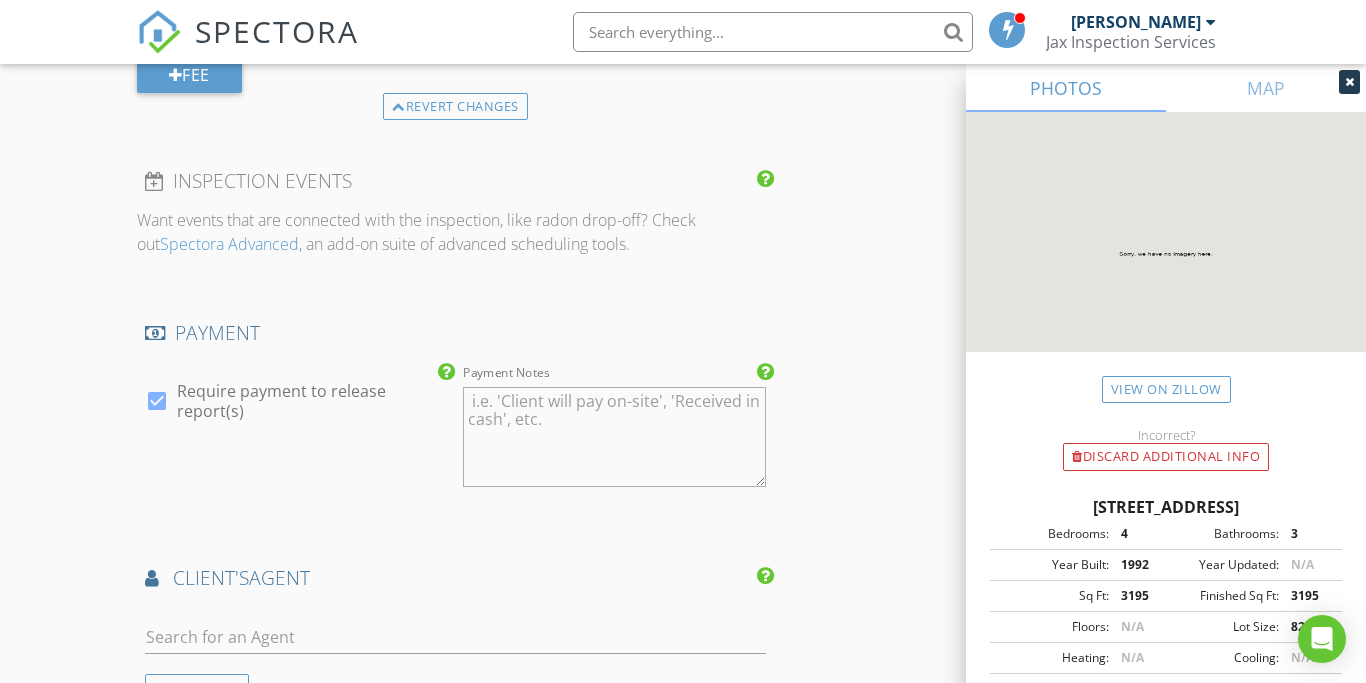 scroll, scrollTop: 2343, scrollLeft: 0, axis: vertical 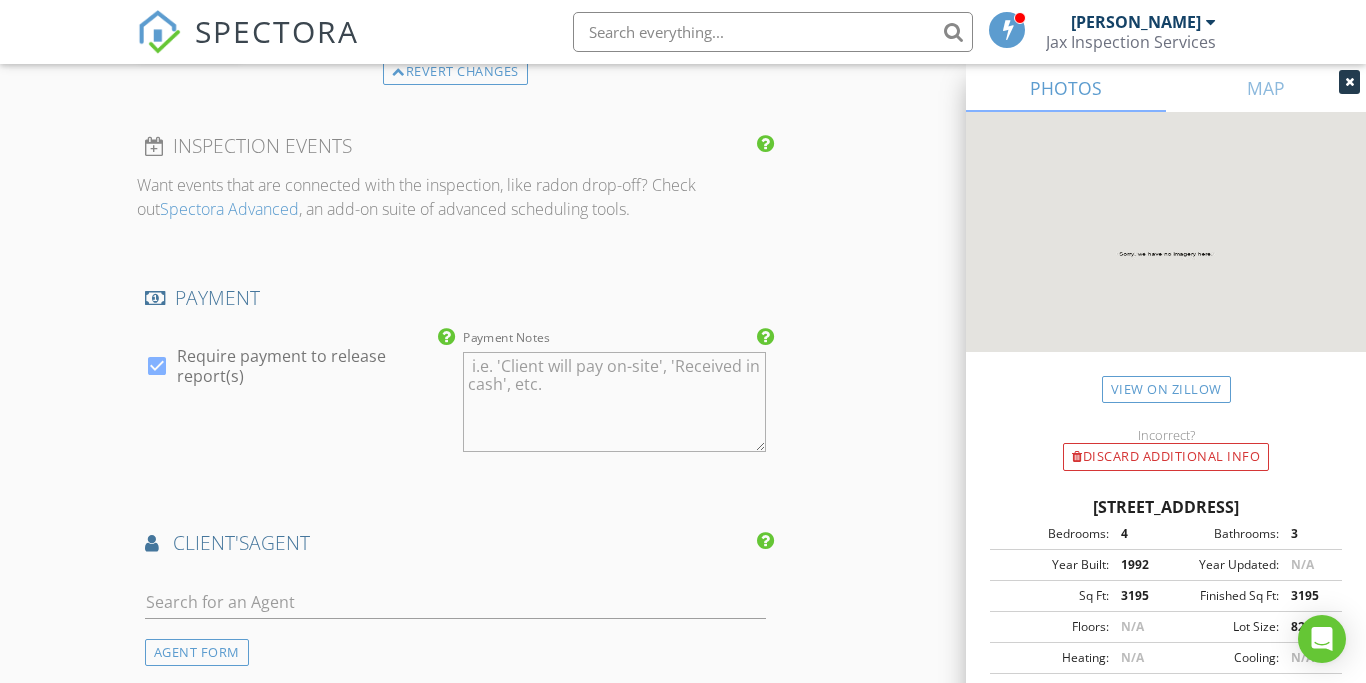 click at bounding box center [157, 366] 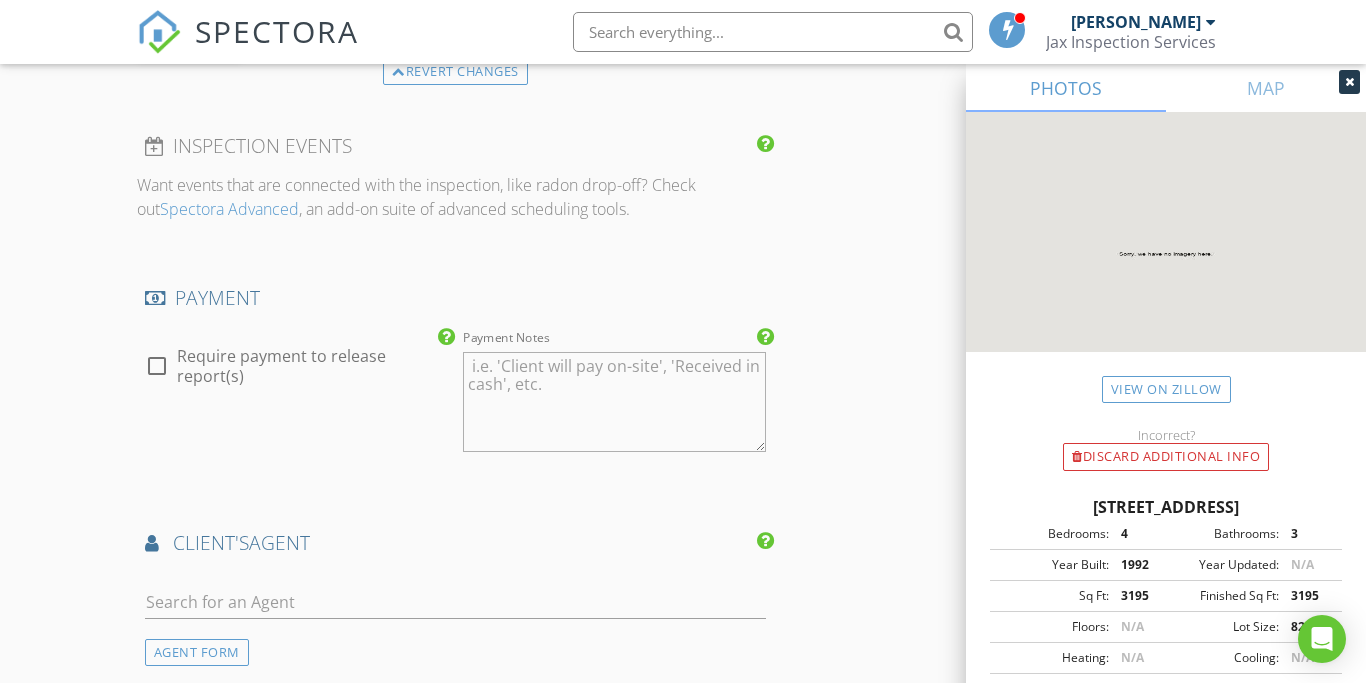 click on "INSPECTOR(S)
check_box   Thomas Jackson   PRIMARY   check_box_outline_blank   Beth Mirowsky     check_box_outline_blank   Joel Pita     Thomas Jackson arrow_drop_down   check_box_outline_blank Thomas Jackson specifically requested
Date/Time
07/12/2025 8:00 AM
Location
Address Search       Address 8435 NW 168th Terrace   Unit   City Hialeah   State FL   Zip 33016   County Miami-Dade     Square Feet 3195   Year Built 1992   Foundation Slab arrow_drop_down     Thomas Jackson     23.9 miles     (37 minutes)
client
check_box_outline_blank Enable Client CC email for this inspection   Client Search     check_box_outline_blank Client is a Company/Organization     First Name Enrique   Last Name Zaldivar   Email   CC Email   Phone 305-798-5602           Notes   Private Notes
ADD ADDITIONAL client
Jax Residential" at bounding box center (683, -284) 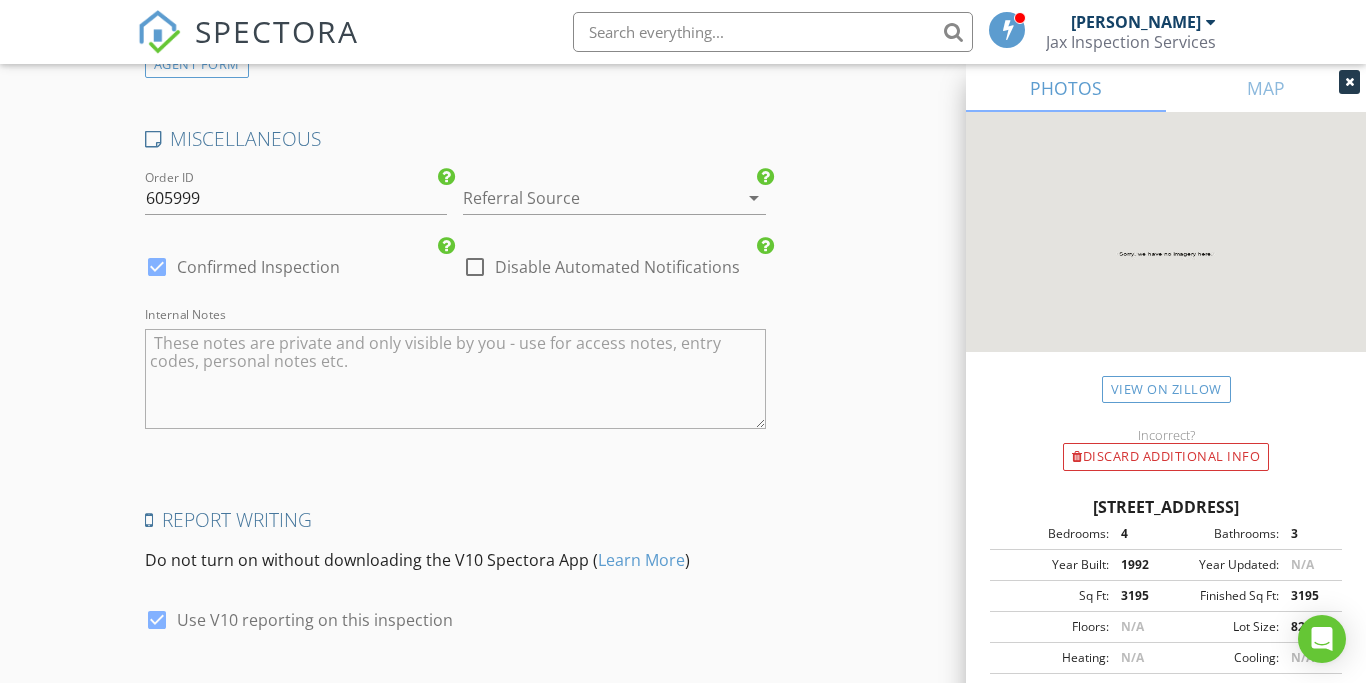 scroll, scrollTop: 3271, scrollLeft: 0, axis: vertical 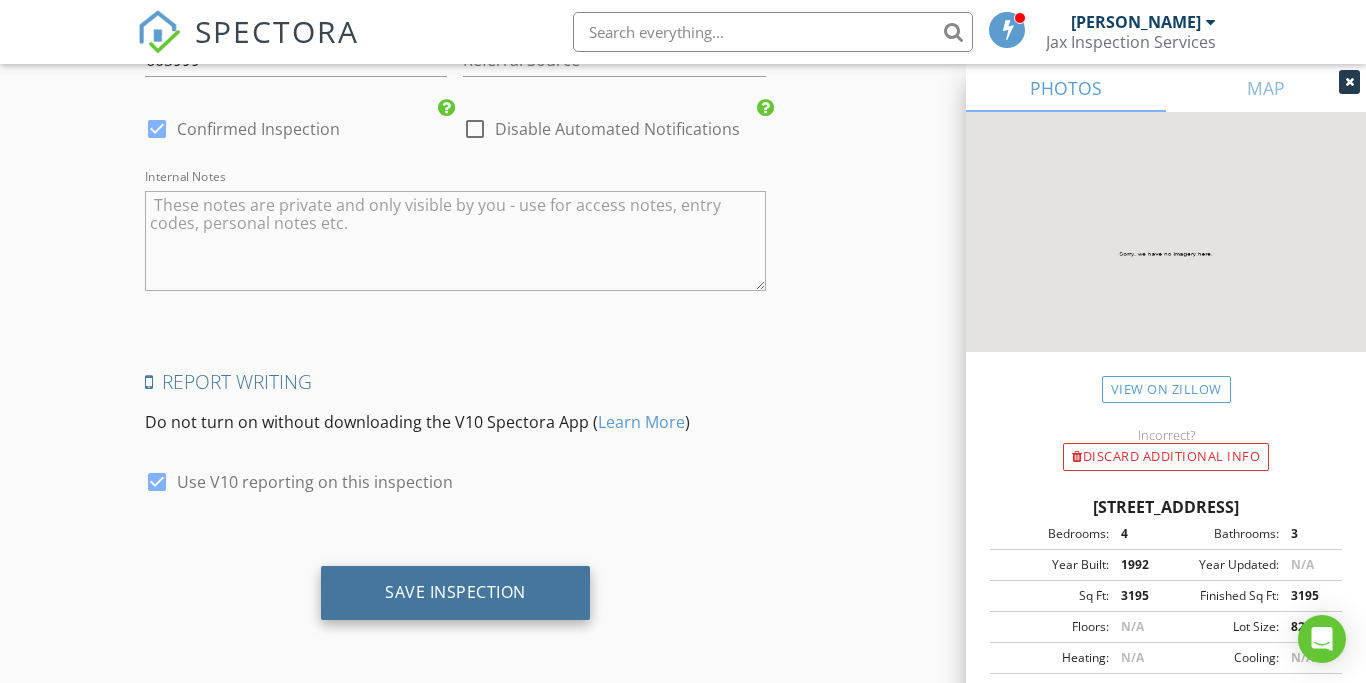 click on "Save Inspection" at bounding box center (455, 592) 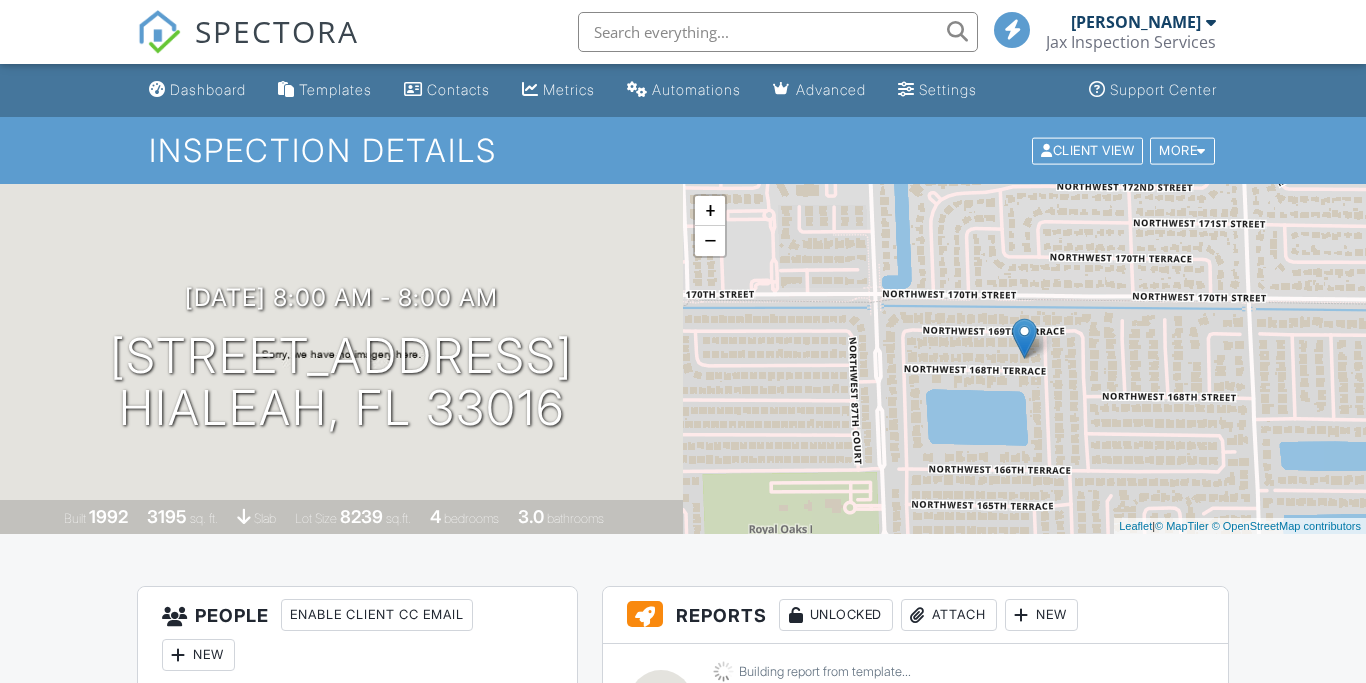 scroll, scrollTop: 0, scrollLeft: 0, axis: both 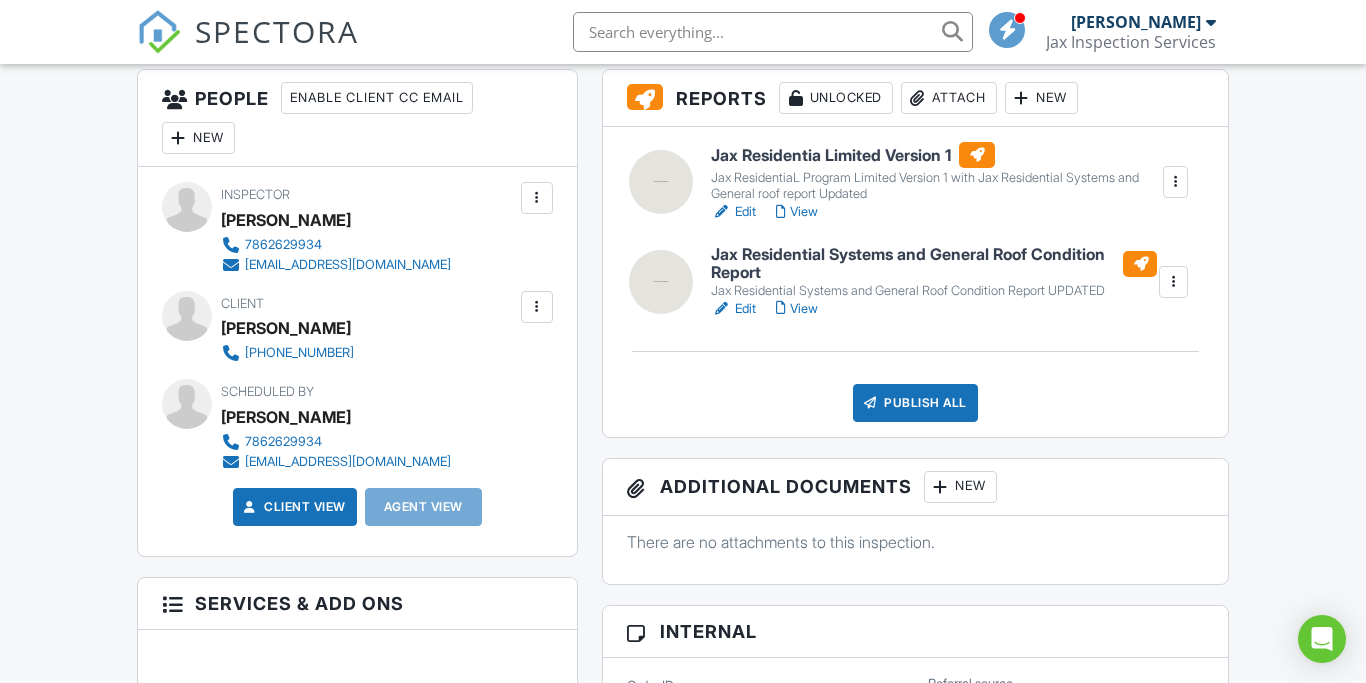 click on "Jax Residentia Limited Version 1" at bounding box center [936, 155] 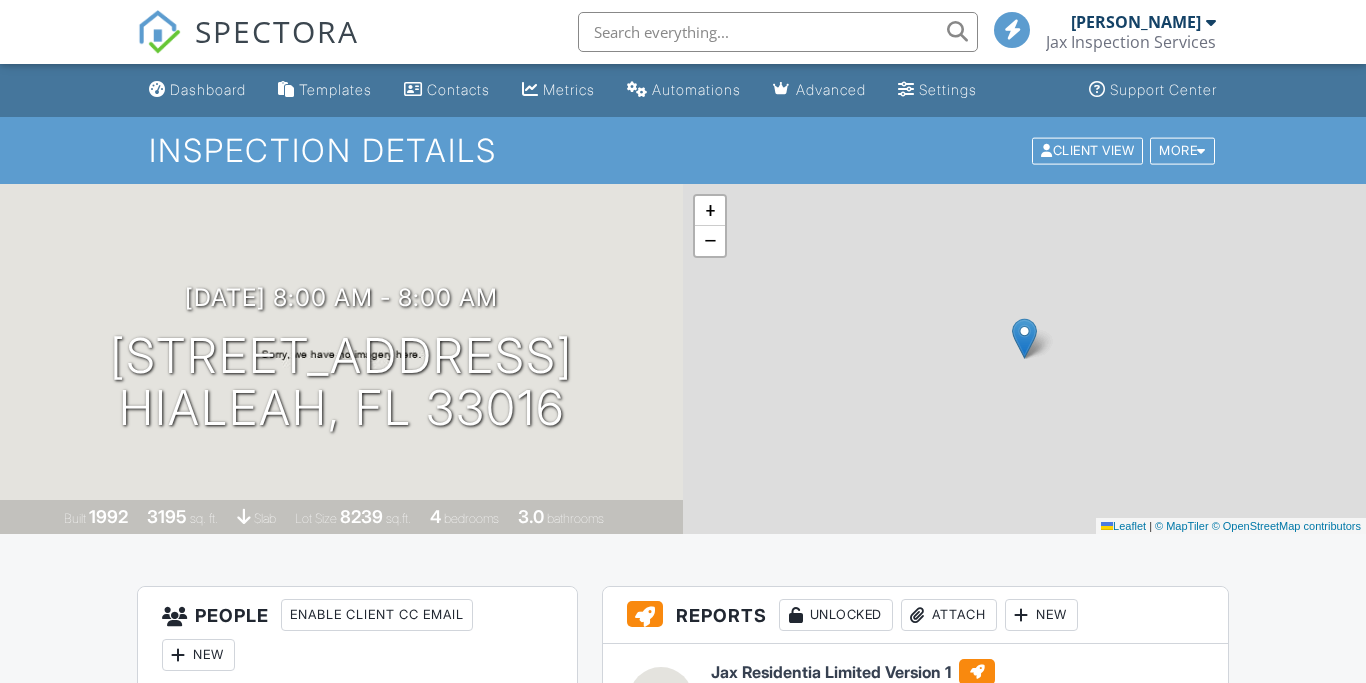 scroll, scrollTop: 275, scrollLeft: 0, axis: vertical 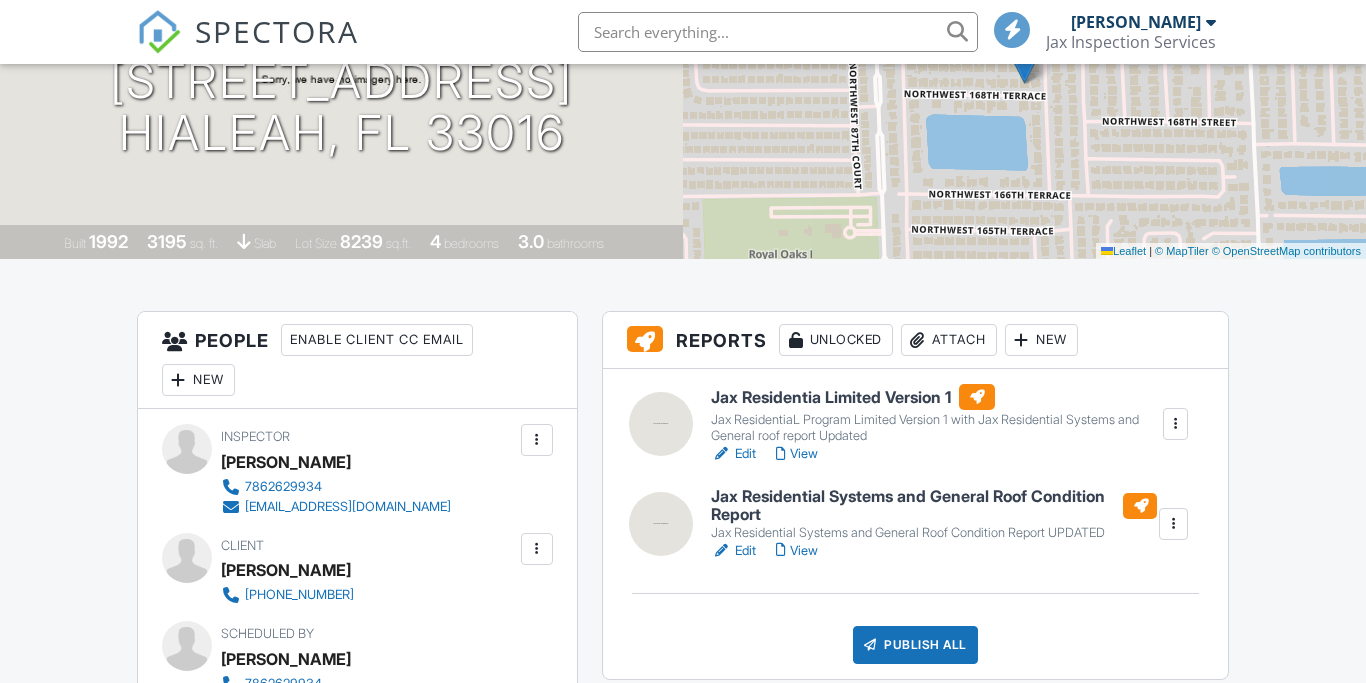 click on "Jax Residentia Limited Version 1
Jax ResidentiaL Program Limited Version 1 with Jax Residential Systems and General roof report Updated
Edit
View
Quick Publish
Copy
[GEOGRAPHIC_DATA]
Jax Residential Systems and General Roof Condition Report
Jax Residential Systems and General Roof Condition Report UPDATED
Edit
View
Quick Publish
Copy
[GEOGRAPHIC_DATA]
Publish All
Checking report completion" at bounding box center [915, 523] 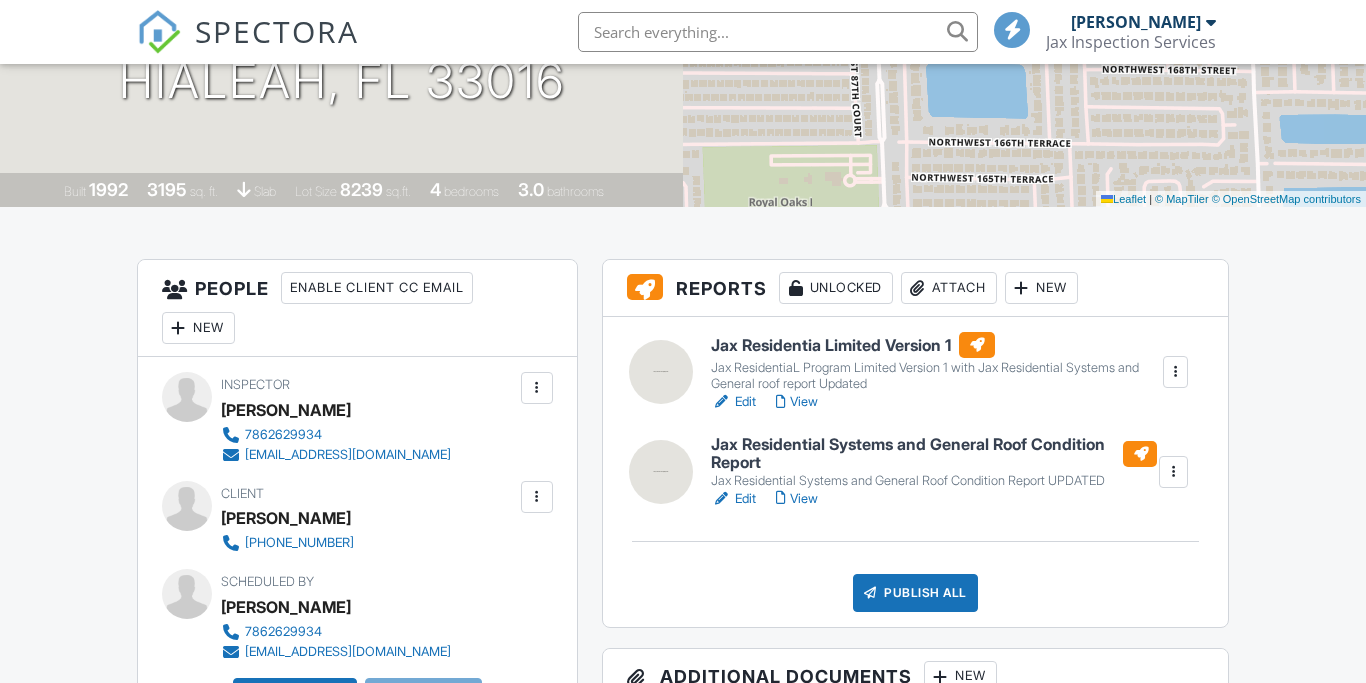scroll, scrollTop: 0, scrollLeft: 0, axis: both 